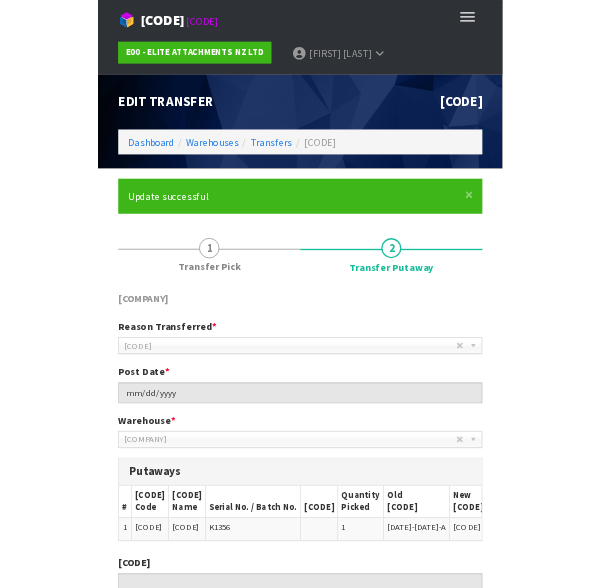 scroll, scrollTop: 0, scrollLeft: 0, axis: both 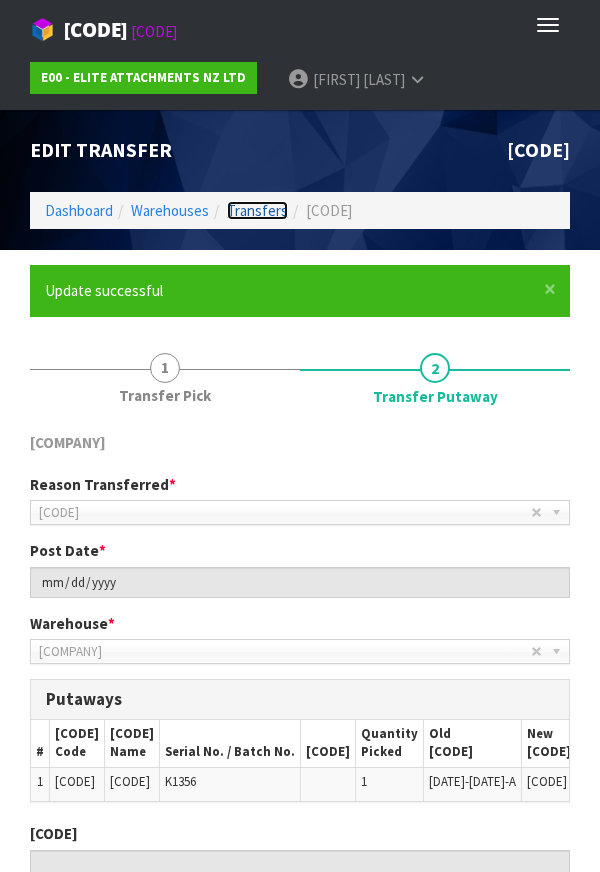 click on "Transfers" at bounding box center (257, 210) 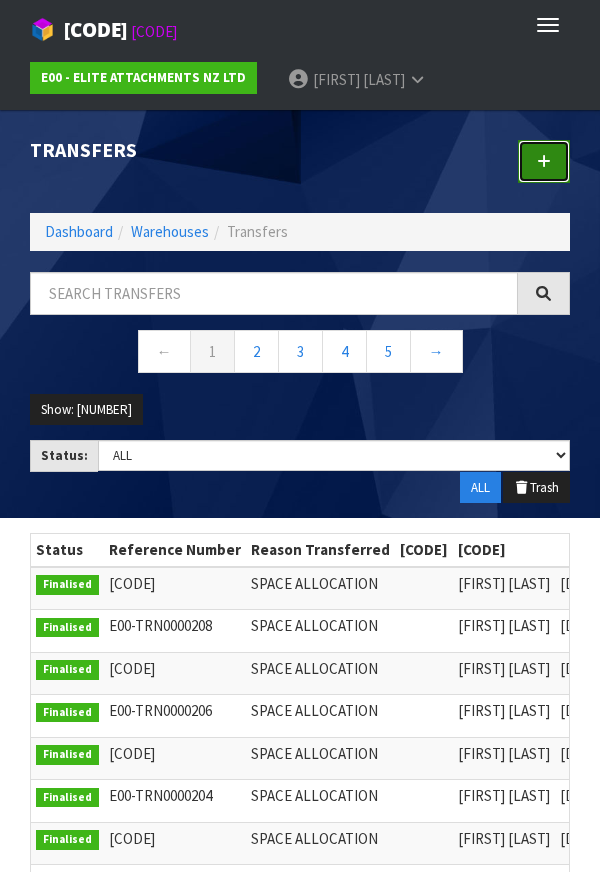 click at bounding box center (544, 161) 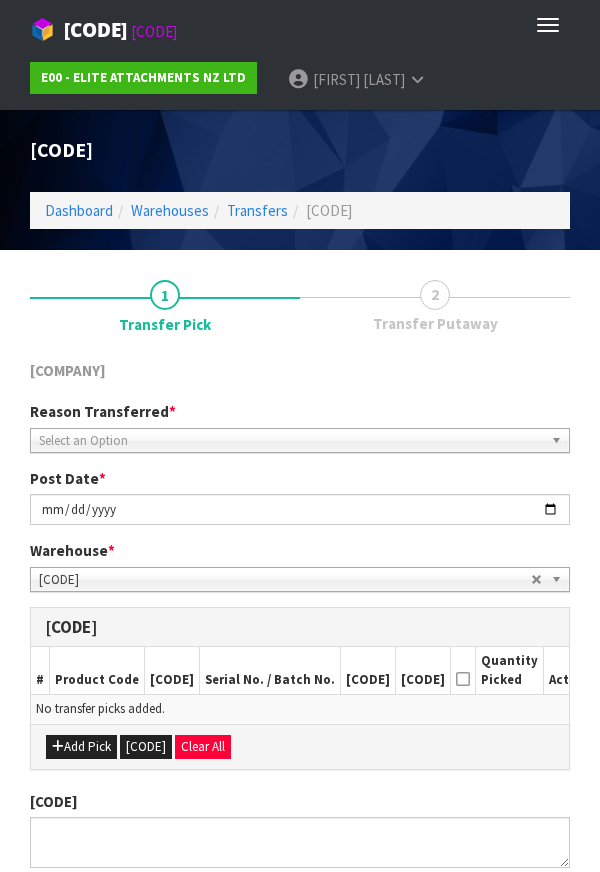 click on "Select an Option" at bounding box center (291, 441) 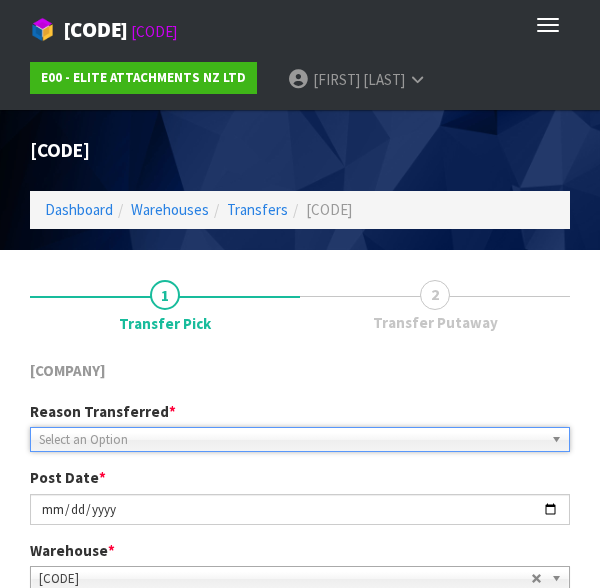 click on "Select an Option" at bounding box center [291, 440] 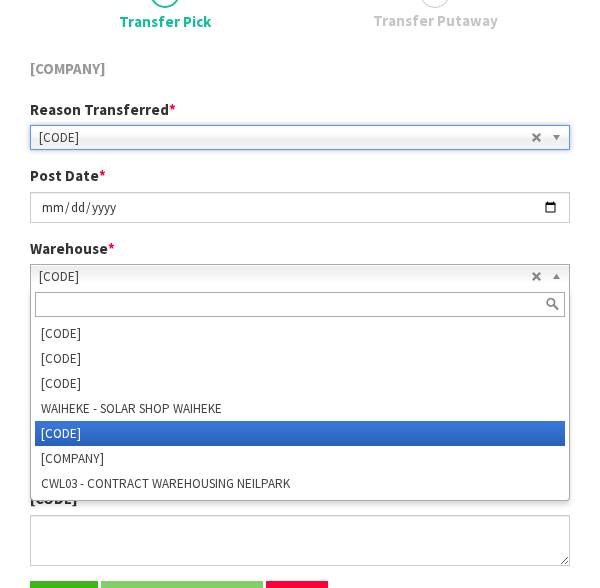 scroll, scrollTop: 302, scrollLeft: 0, axis: vertical 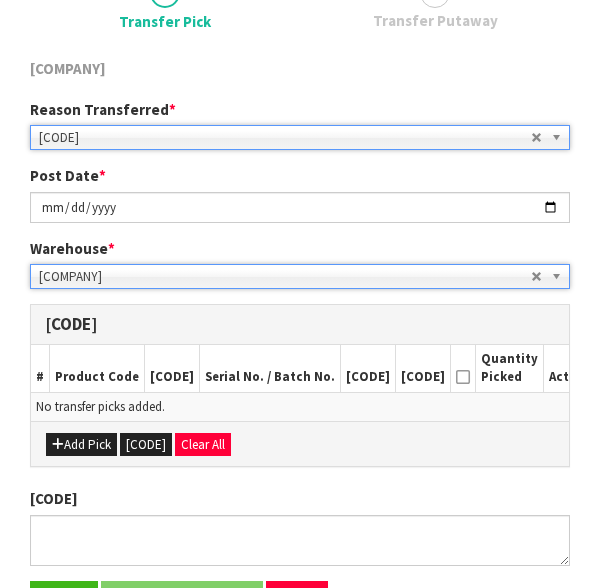 click on "Add Pick
Pick Location
Clear All" at bounding box center (300, 443) 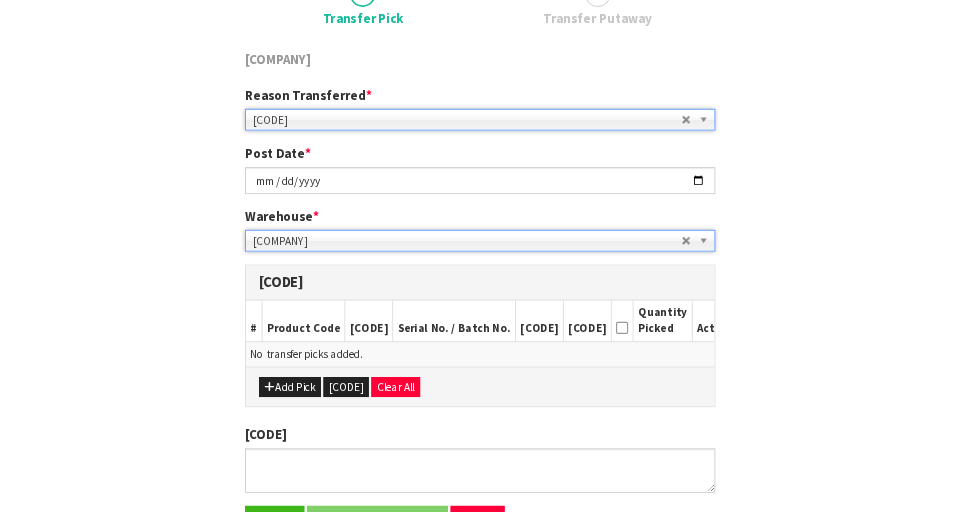 scroll, scrollTop: 142, scrollLeft: 0, axis: vertical 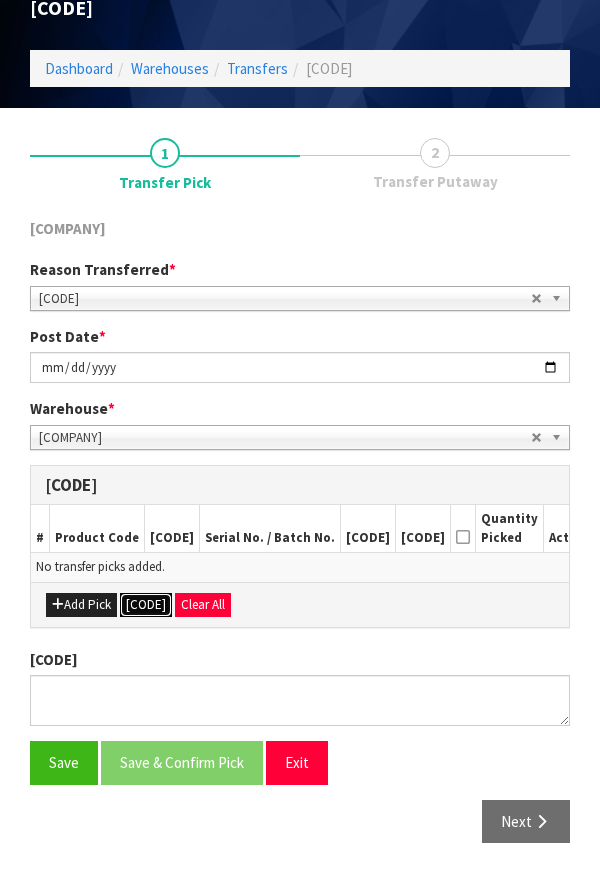 click on "[CODE]" at bounding box center [146, 605] 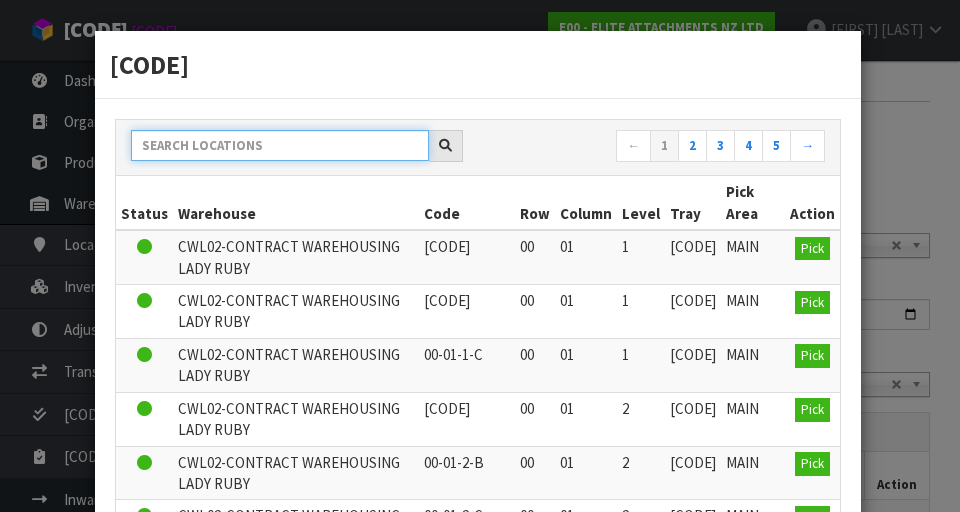 click at bounding box center [280, 145] 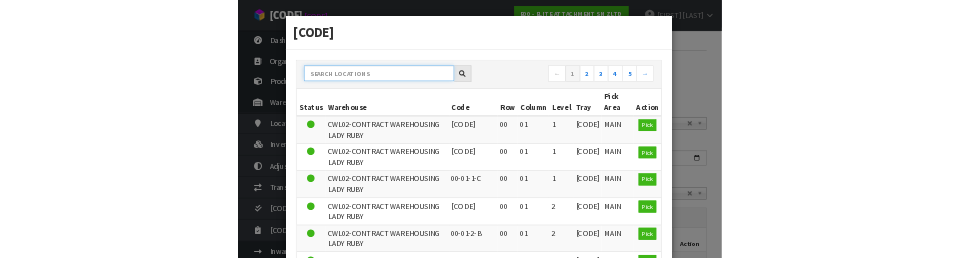 scroll, scrollTop: 133, scrollLeft: 0, axis: vertical 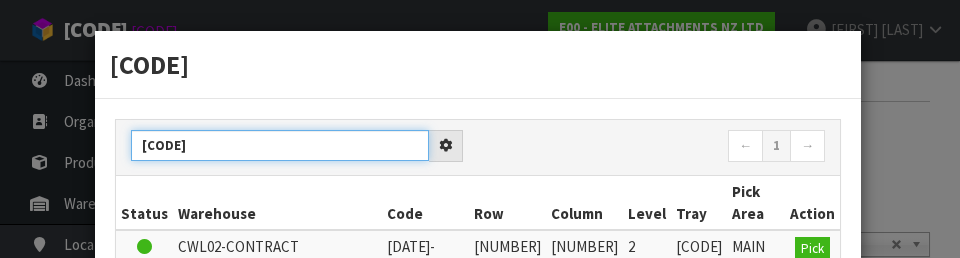type on "[CODE]" 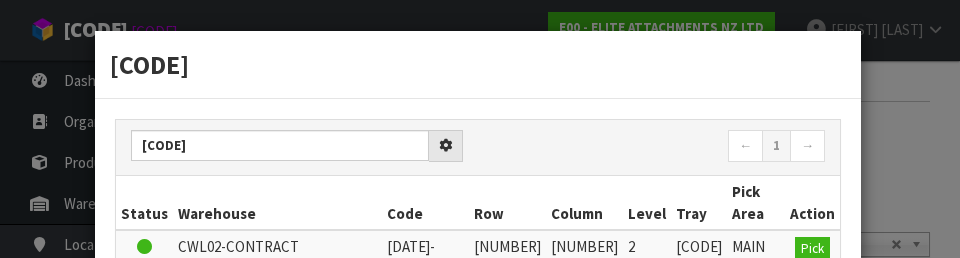 click on "←
1
→" at bounding box center [478, 148] 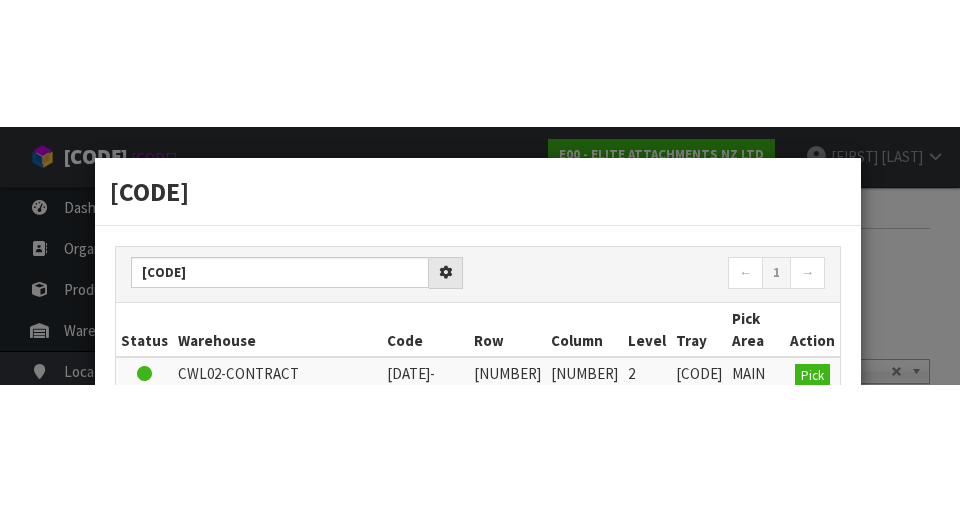 scroll, scrollTop: 142, scrollLeft: 0, axis: vertical 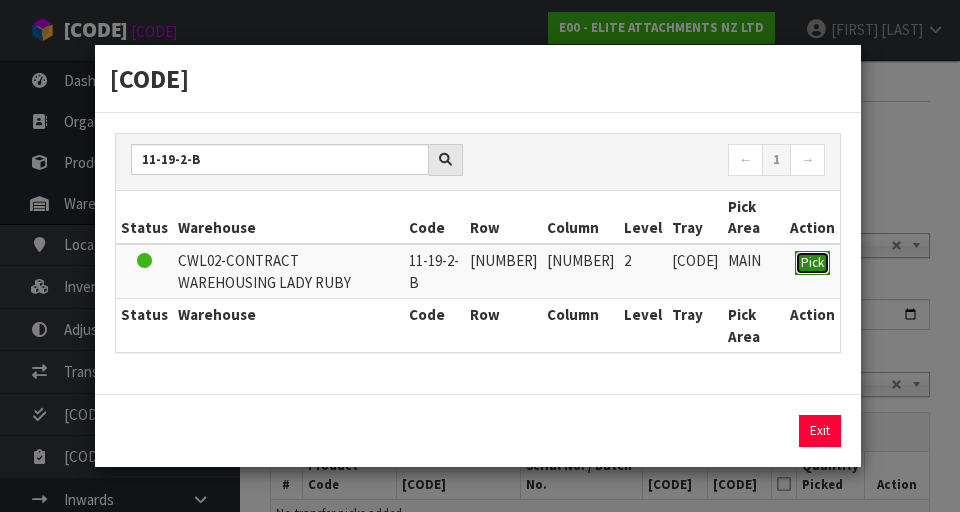 click on "Pick" at bounding box center (812, 263) 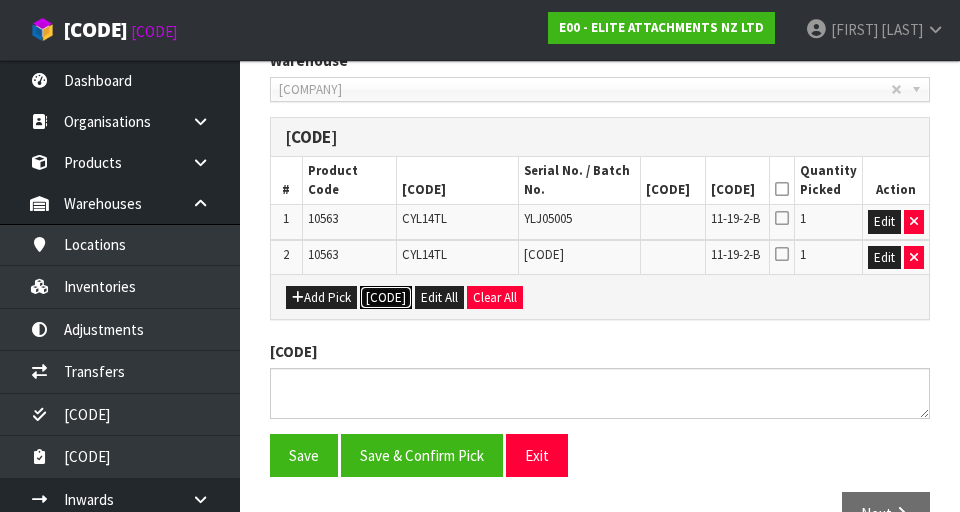 scroll, scrollTop: 0, scrollLeft: 0, axis: both 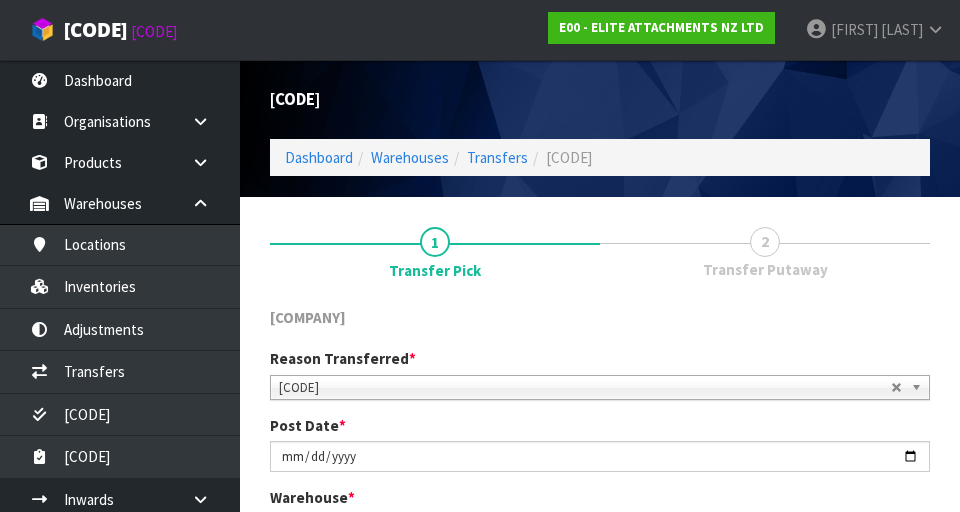 click on "2
Transfer Putaway" at bounding box center [765, 251] 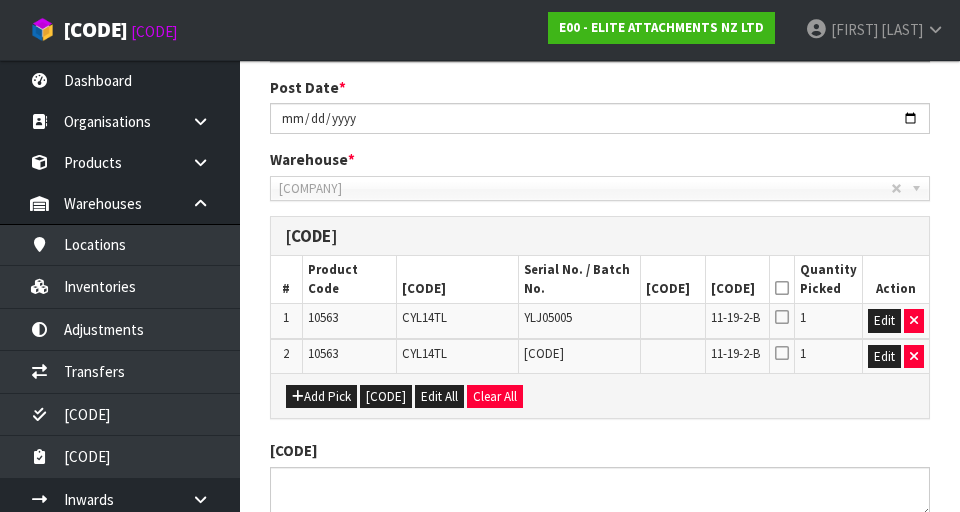 scroll, scrollTop: 490, scrollLeft: 0, axis: vertical 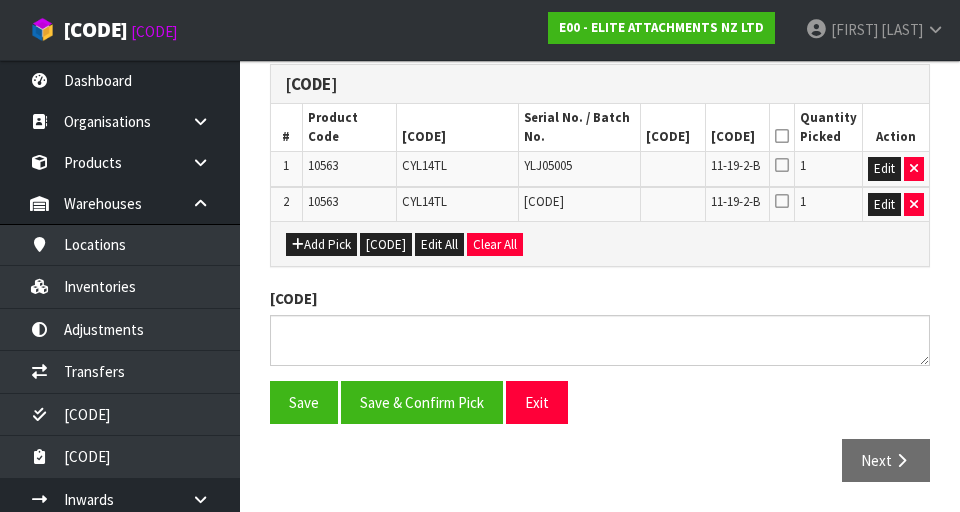 click at bounding box center [782, 136] 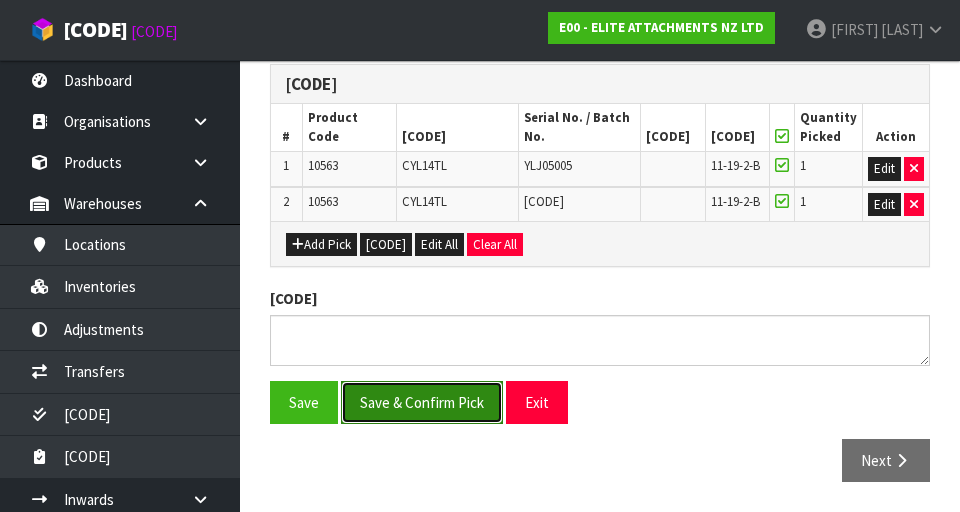 click on "Save & Confirm Pick" at bounding box center (422, 402) 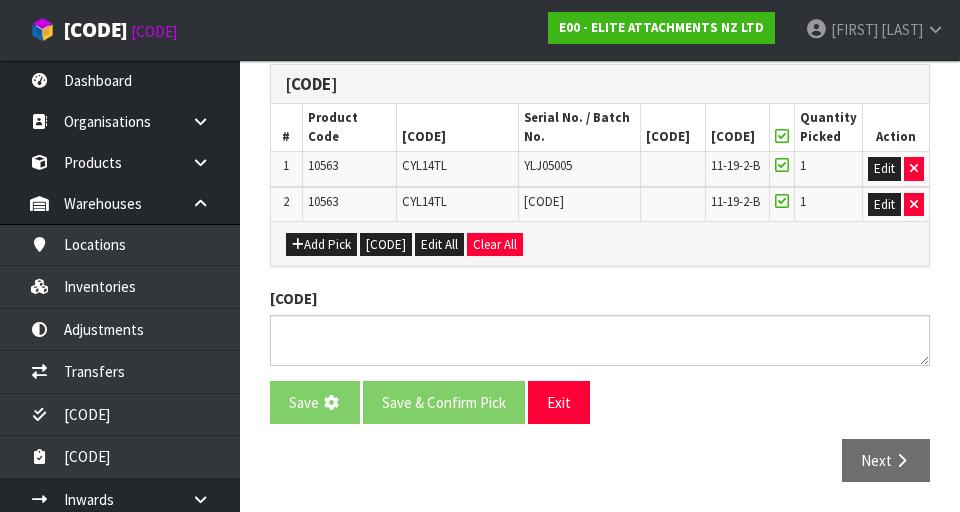 scroll, scrollTop: 0, scrollLeft: 0, axis: both 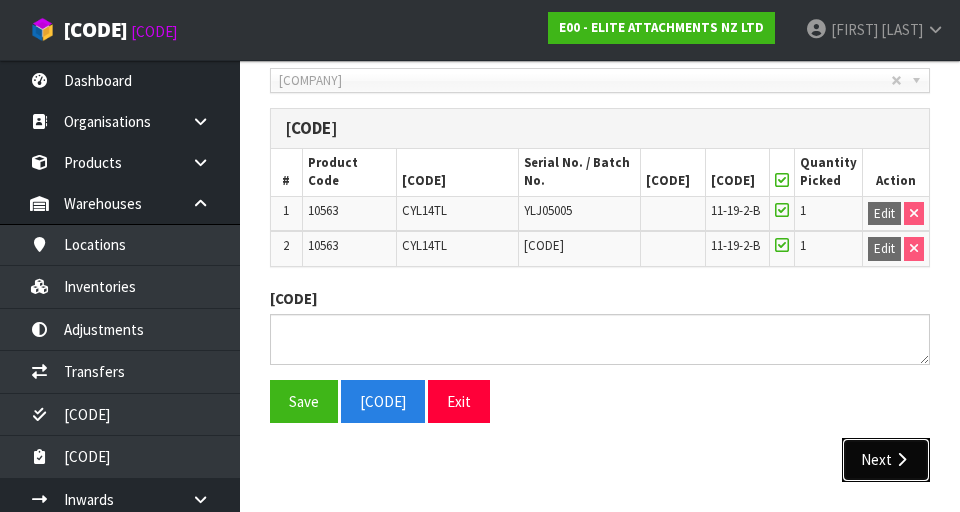 click on "Next" at bounding box center [886, 459] 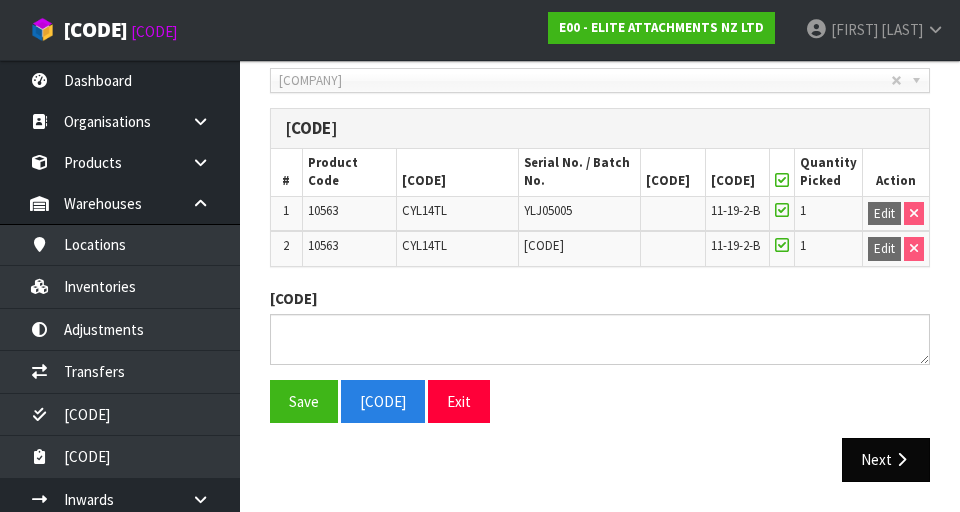 scroll, scrollTop: 0, scrollLeft: 0, axis: both 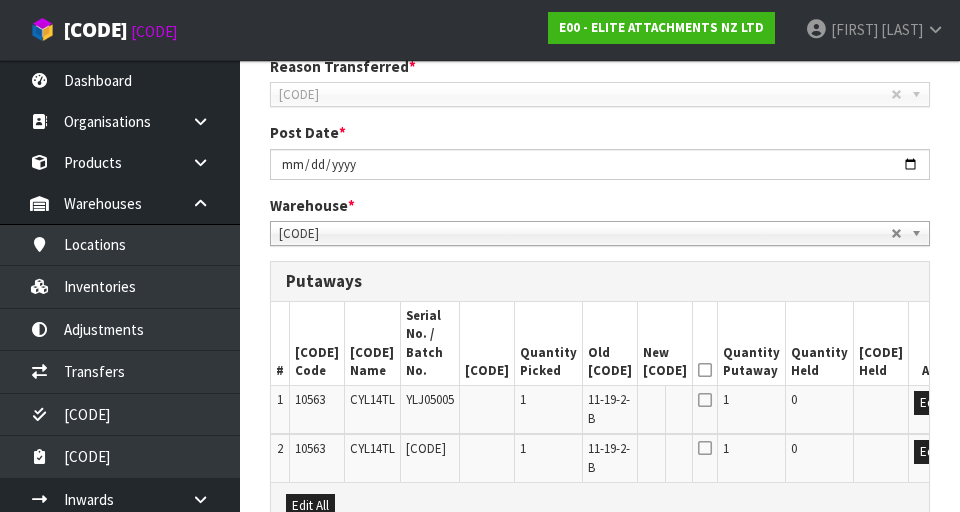 click on "[CODE]" at bounding box center [585, 95] 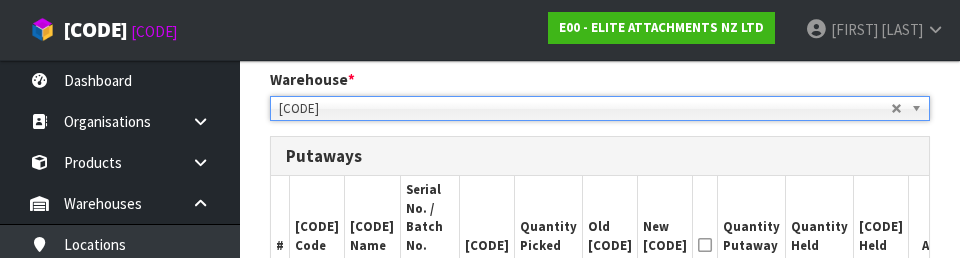 scroll, scrollTop: 488, scrollLeft: 0, axis: vertical 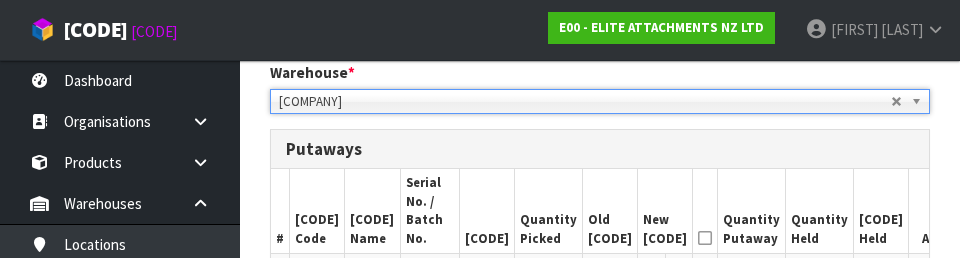click on "[CODE]" at bounding box center (752, 211) 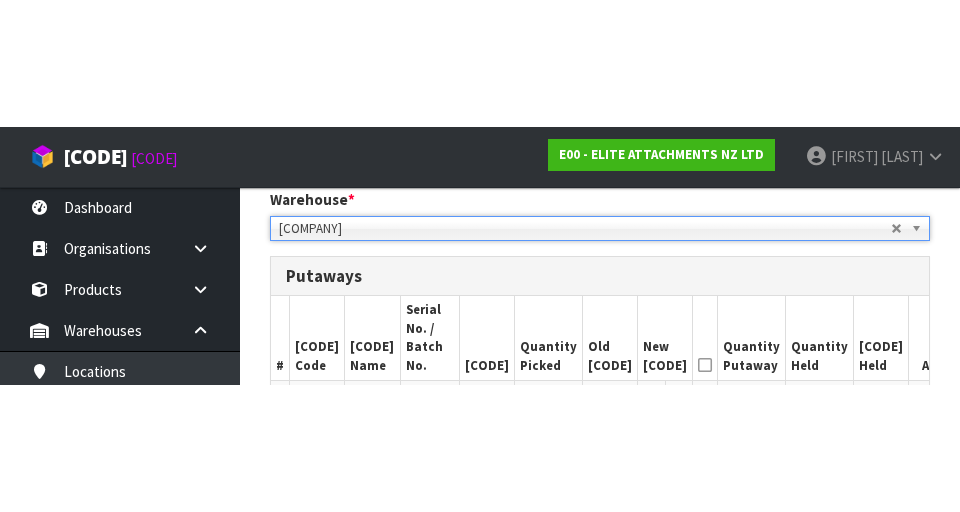 scroll, scrollTop: 497, scrollLeft: 0, axis: vertical 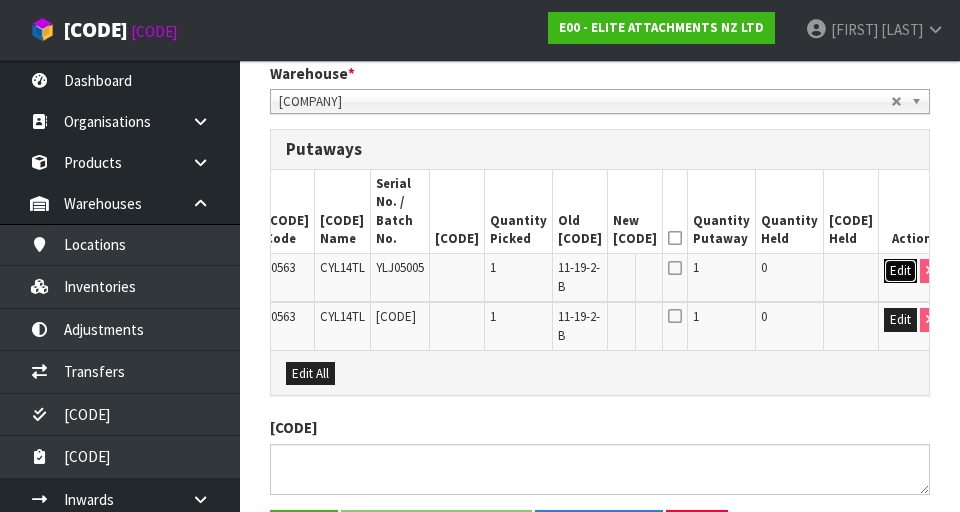 click on "Edit" at bounding box center [900, 271] 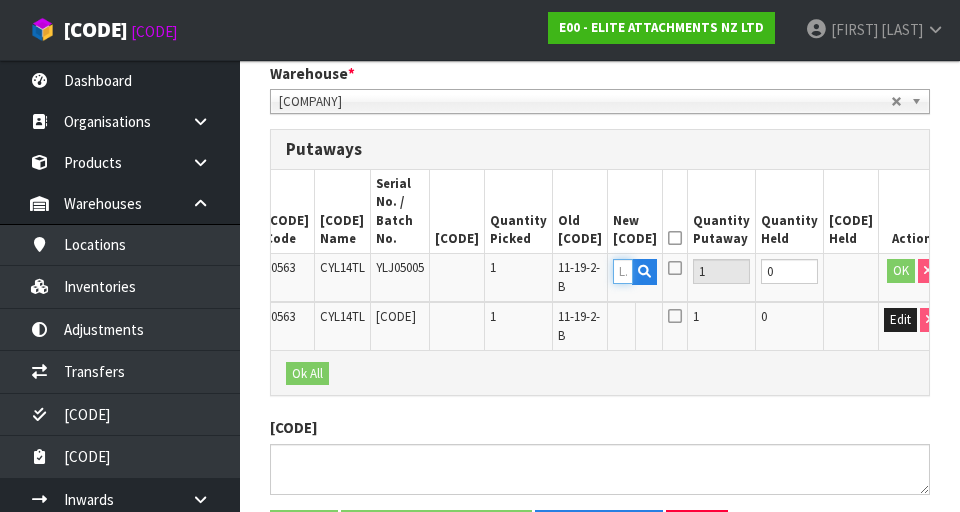 click at bounding box center [623, 271] 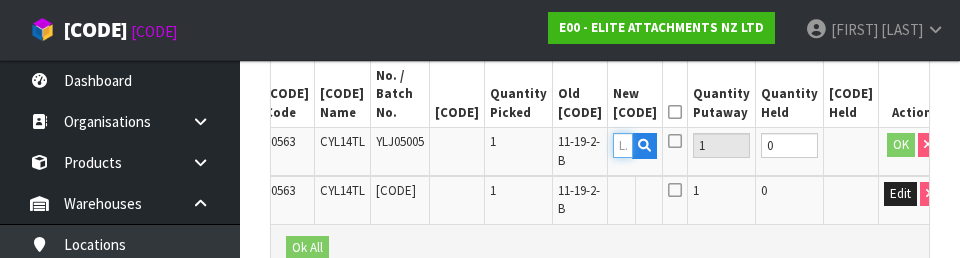 scroll, scrollTop: 630, scrollLeft: 0, axis: vertical 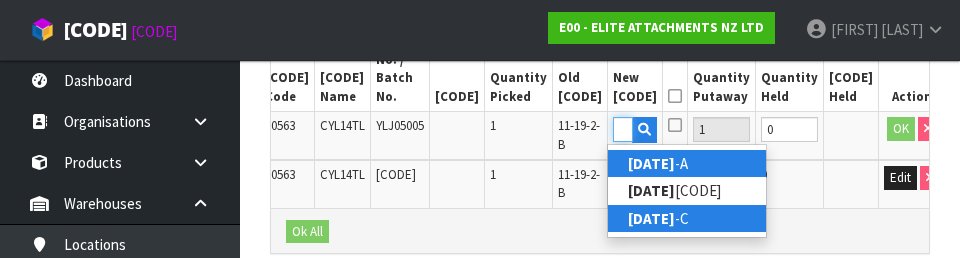 type on "[DATE]" 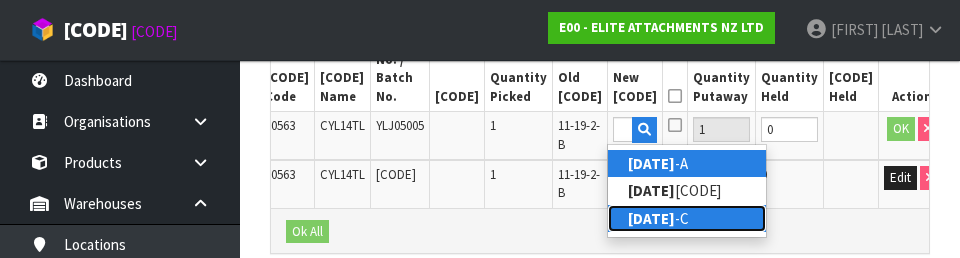 click on "[CODE]" at bounding box center (687, 218) 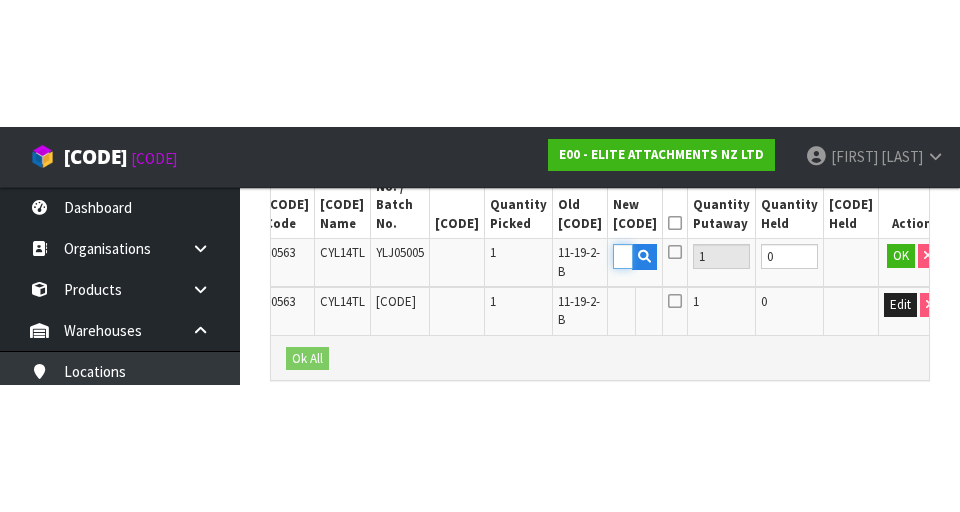 scroll, scrollTop: 626, scrollLeft: 0, axis: vertical 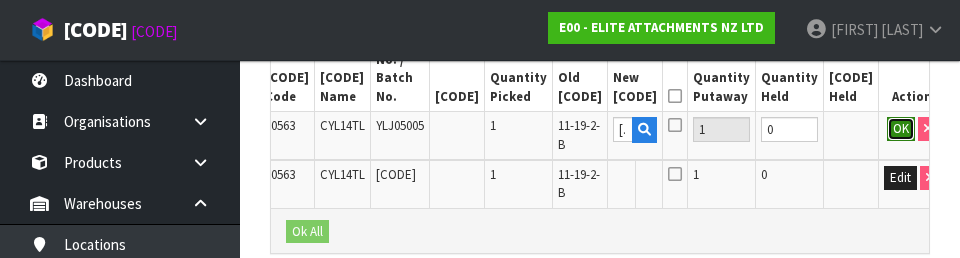 click on "OK" at bounding box center [901, 129] 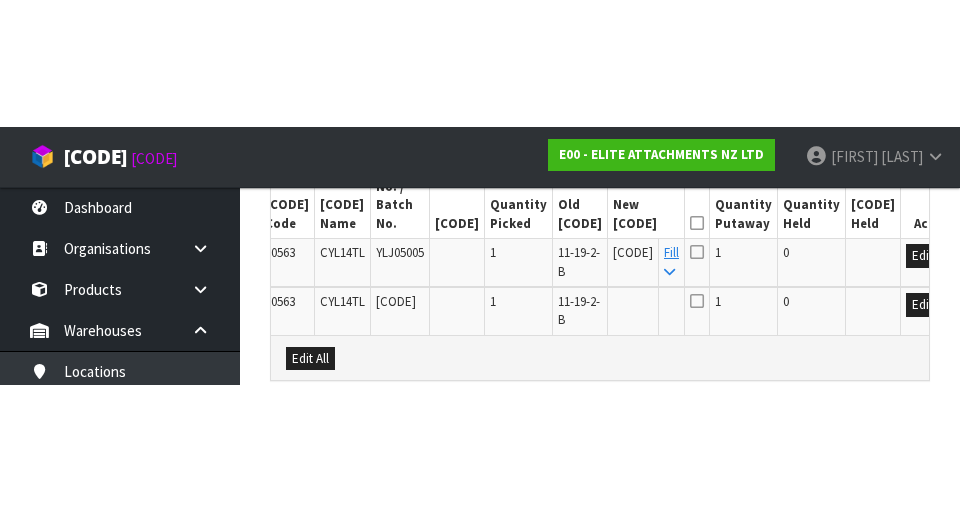 scroll, scrollTop: 640, scrollLeft: 0, axis: vertical 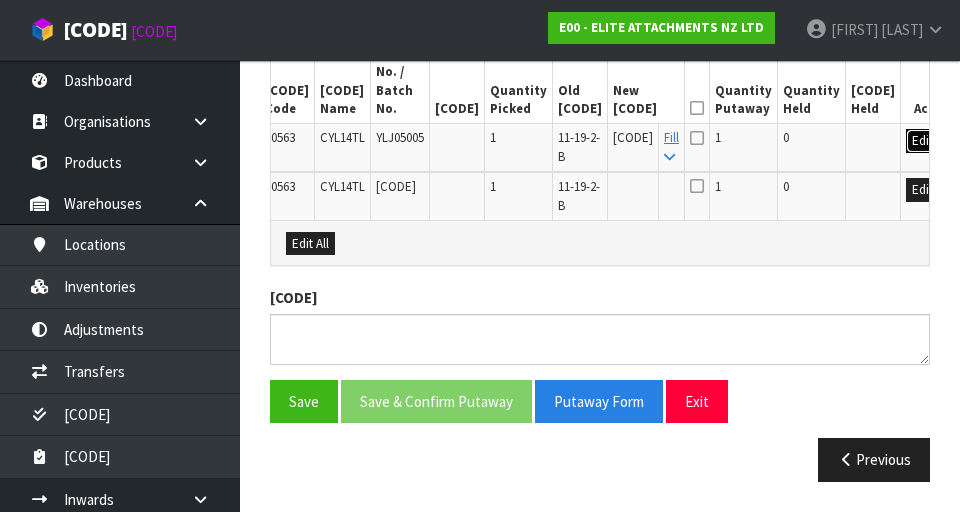 click on "Edit" at bounding box center [922, 141] 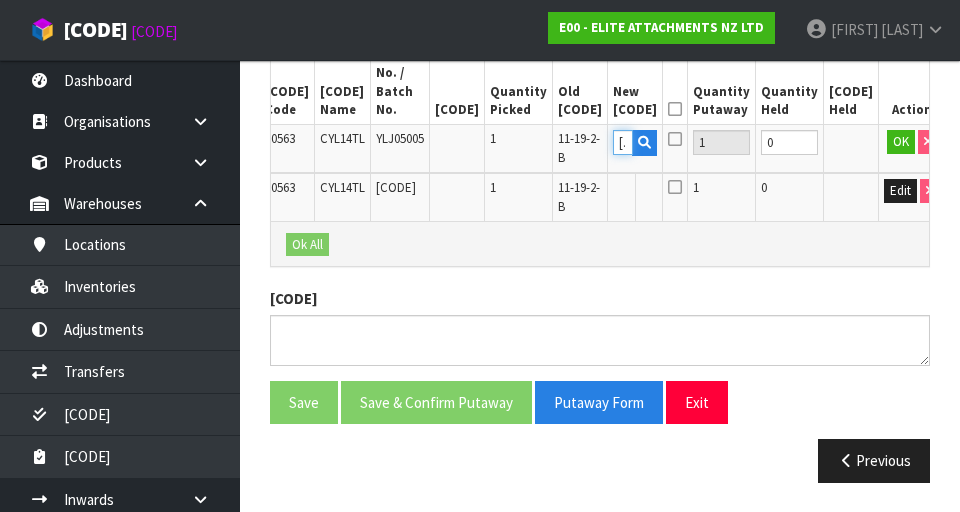 click on "[CODE]" at bounding box center (623, 142) 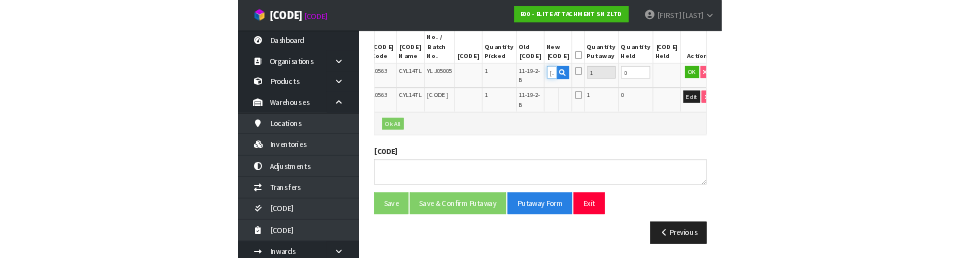scroll, scrollTop: 616, scrollLeft: 0, axis: vertical 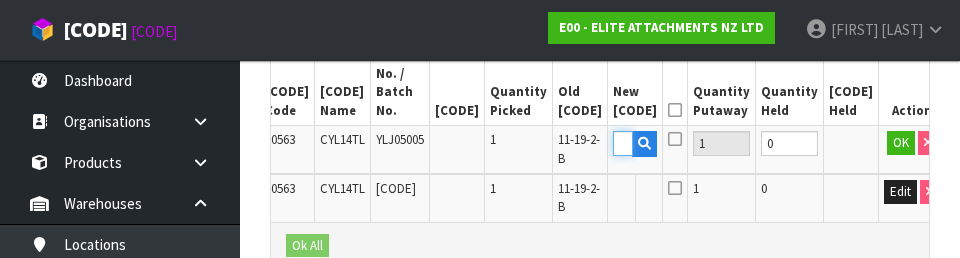 type on "[DATE]-[DATE]-B" 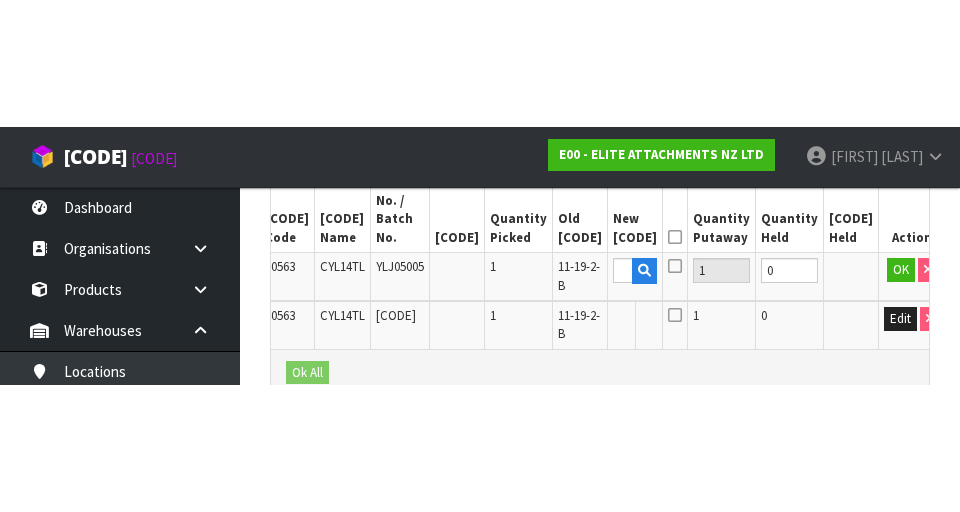 scroll, scrollTop: 626, scrollLeft: 0, axis: vertical 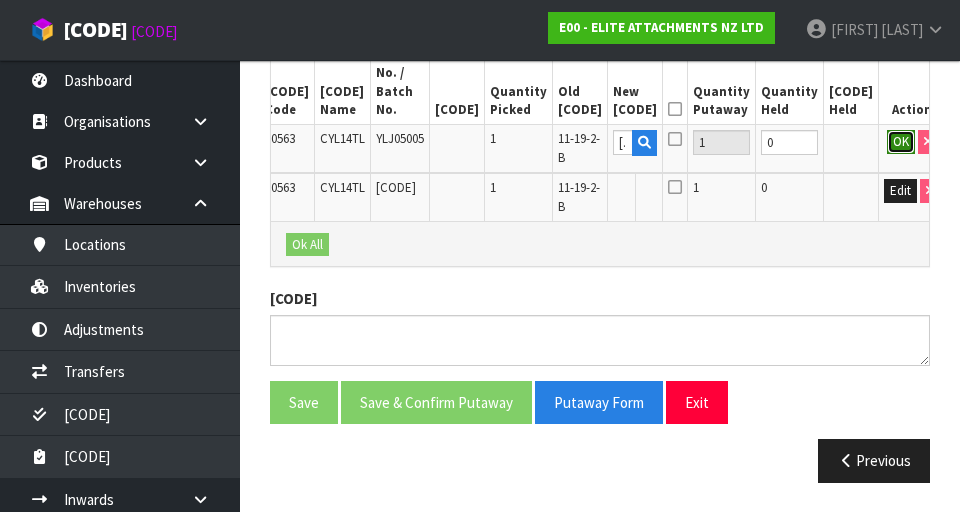 click on "OK" at bounding box center [901, 142] 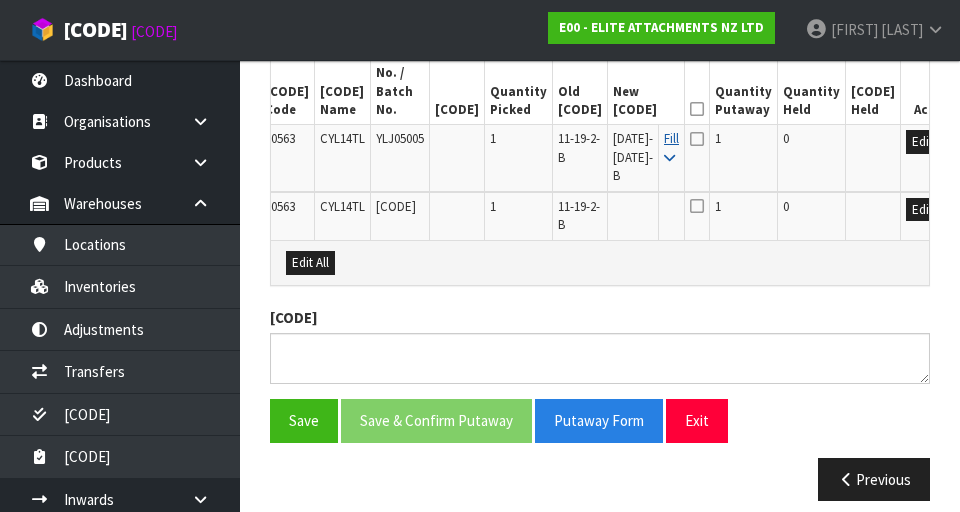 click on "Fill" at bounding box center [671, 147] 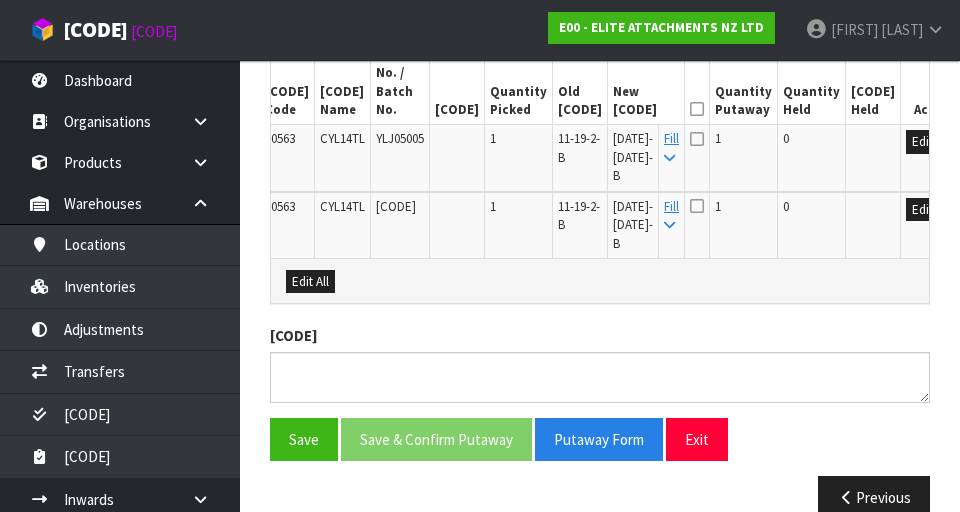 click at bounding box center (697, 109) 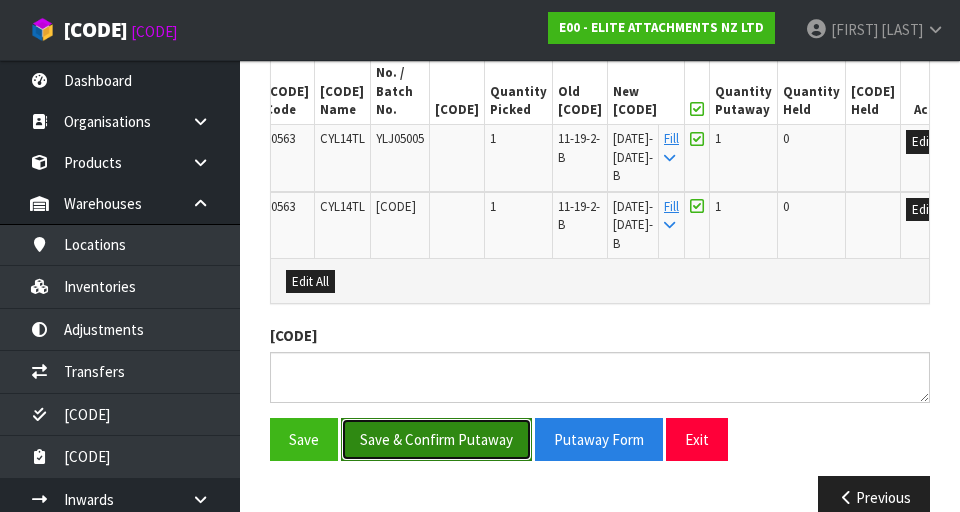 click on "Save & Confirm Putaway" at bounding box center [436, 439] 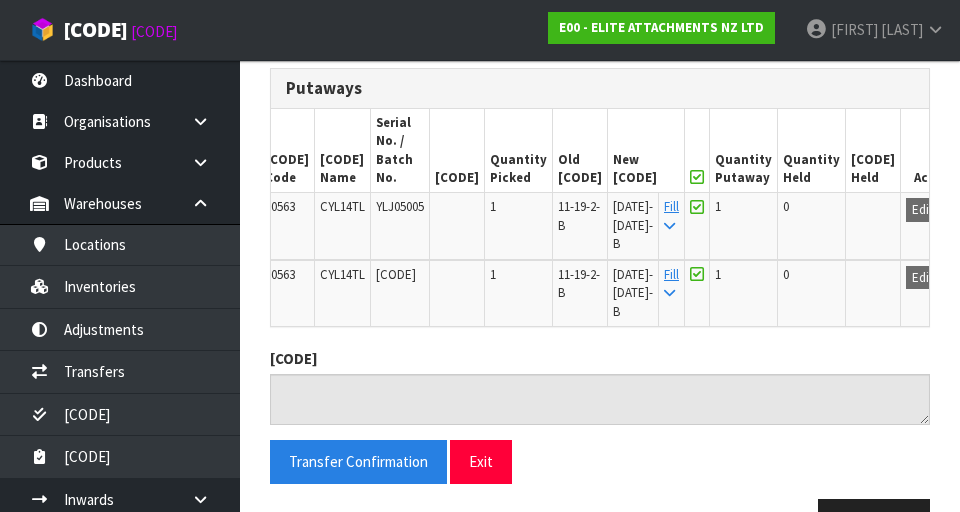 scroll, scrollTop: 559, scrollLeft: 0, axis: vertical 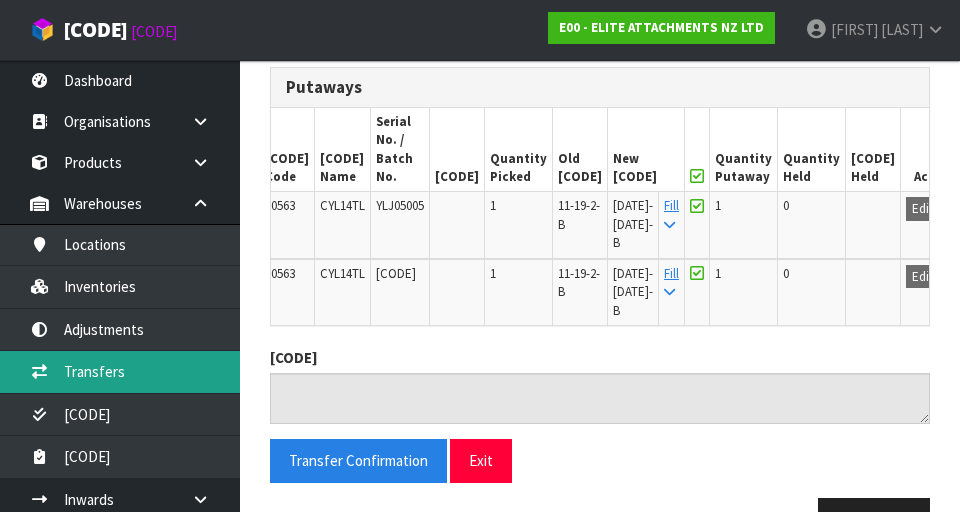 click on "Transfers" at bounding box center (120, 371) 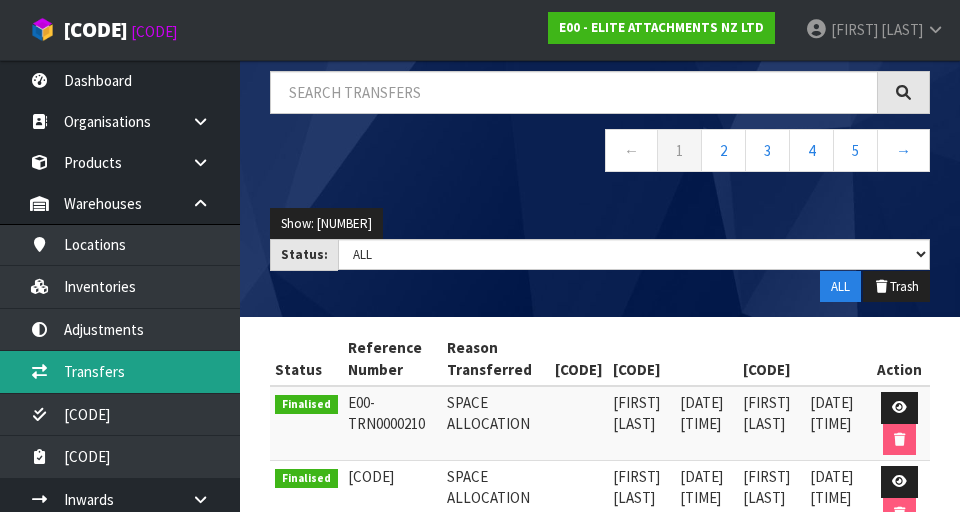 scroll, scrollTop: 0, scrollLeft: 0, axis: both 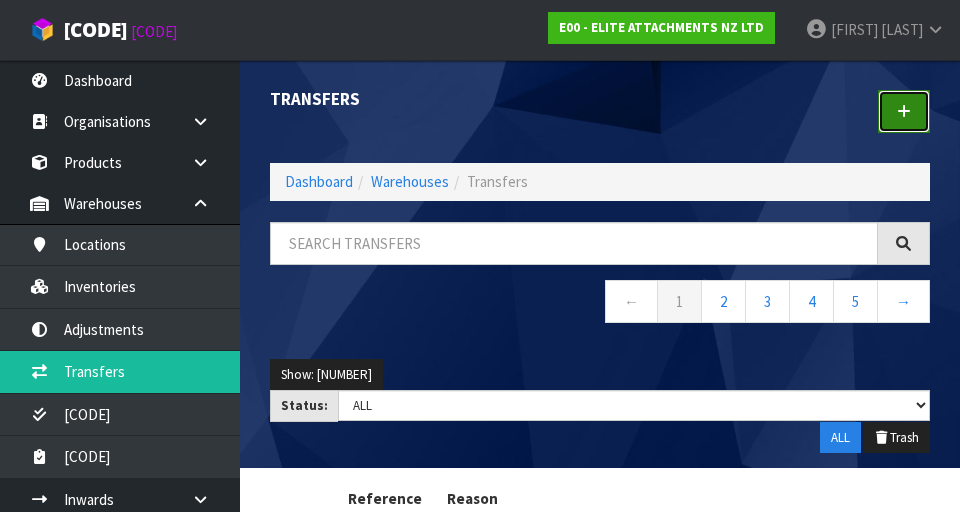 click at bounding box center (904, 111) 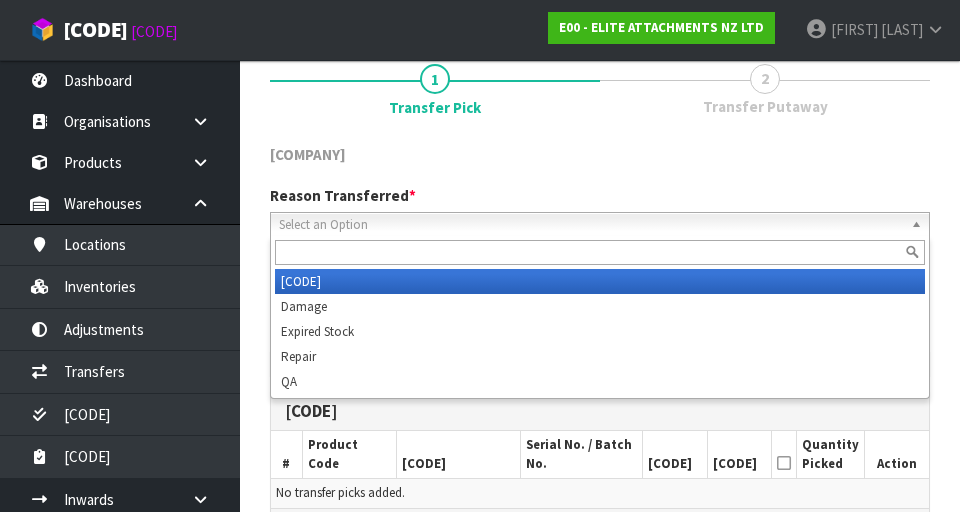 click on "Select an Option" at bounding box center [591, 225] 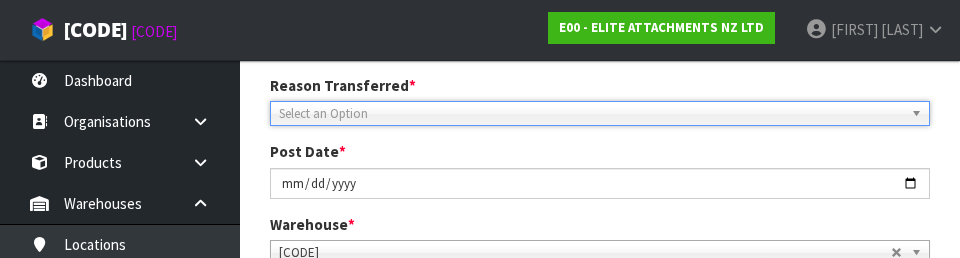scroll, scrollTop: 276, scrollLeft: 0, axis: vertical 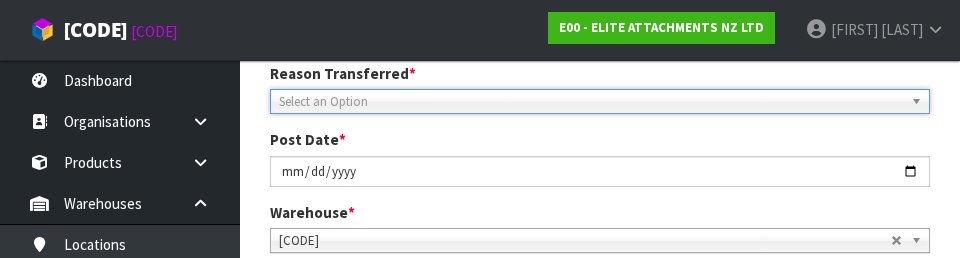 click on "Select an Option" at bounding box center [591, 102] 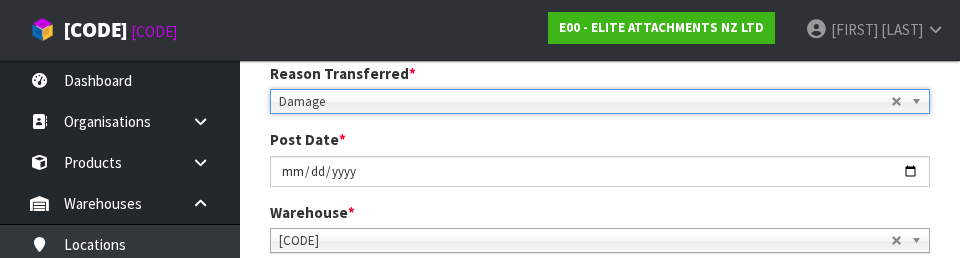 click on "Damage" at bounding box center [585, 102] 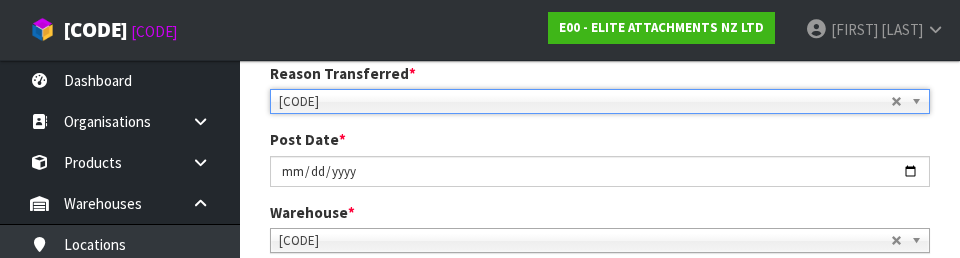 click on "Post Date  *
[DATE]" at bounding box center (600, 157) 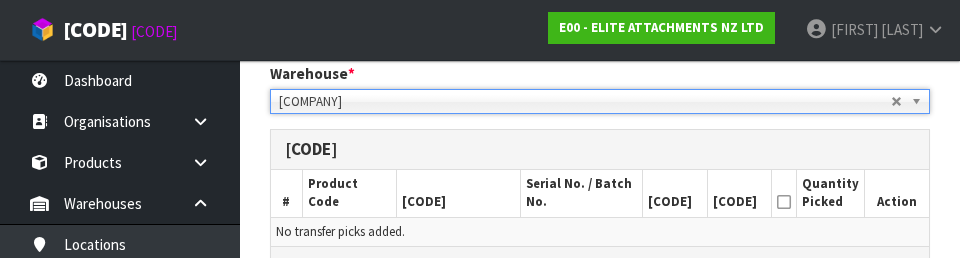 click on "[CODE]" at bounding box center (739, 193) 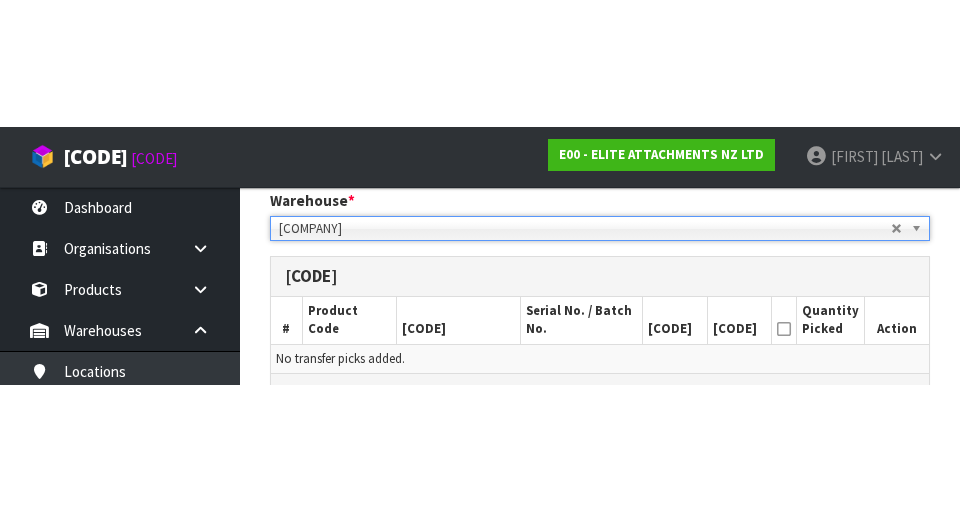 scroll, scrollTop: 424, scrollLeft: 0, axis: vertical 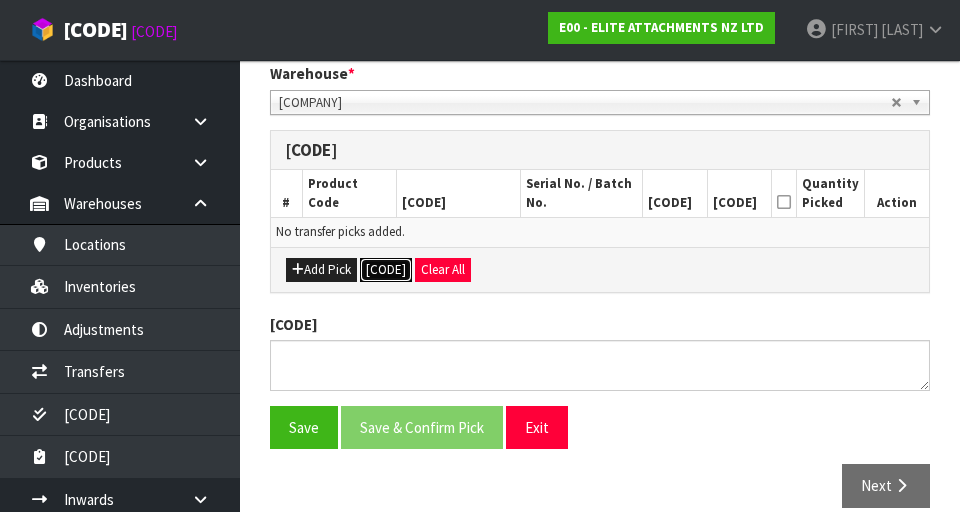click on "[CODE]" at bounding box center [386, 270] 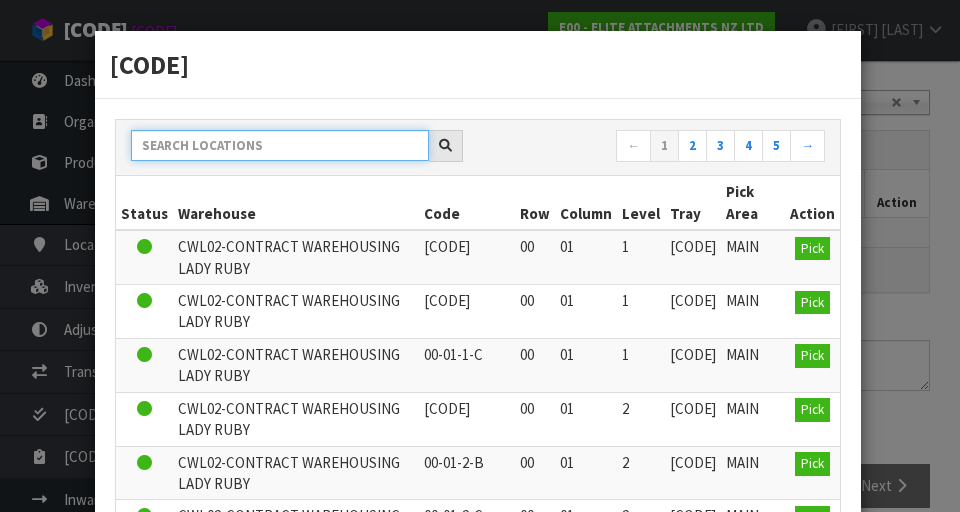 click at bounding box center [280, 145] 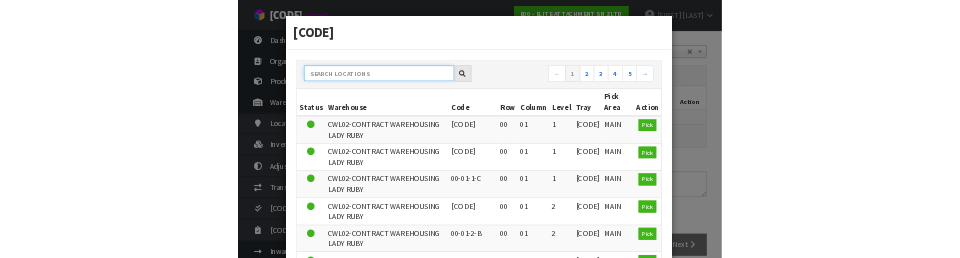 scroll, scrollTop: 415, scrollLeft: 0, axis: vertical 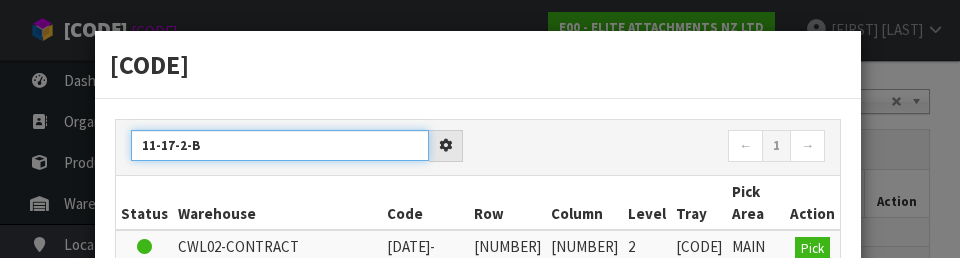 type on "11-17-2-B" 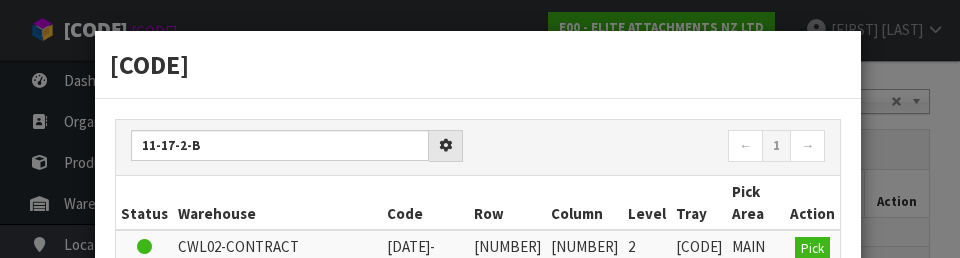 click on "←
1
→" at bounding box center [659, 147] 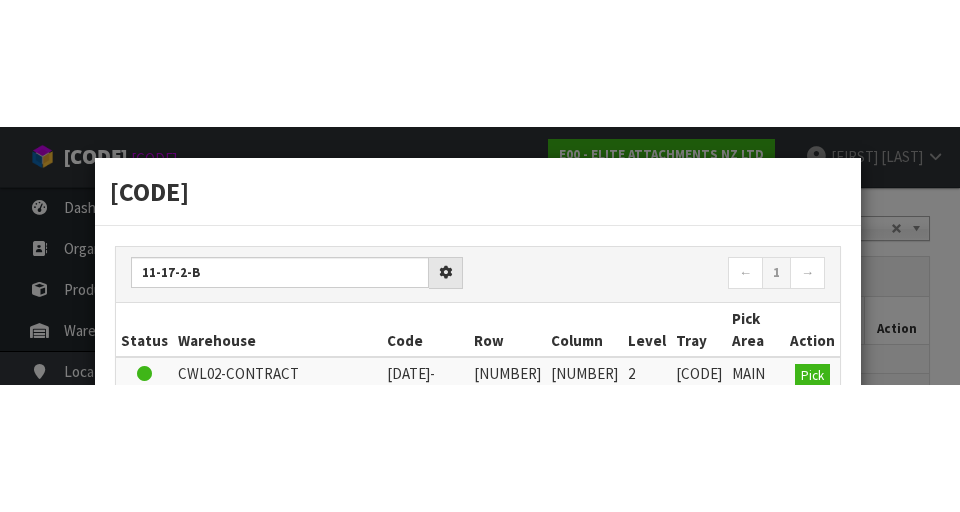 scroll, scrollTop: 424, scrollLeft: 0, axis: vertical 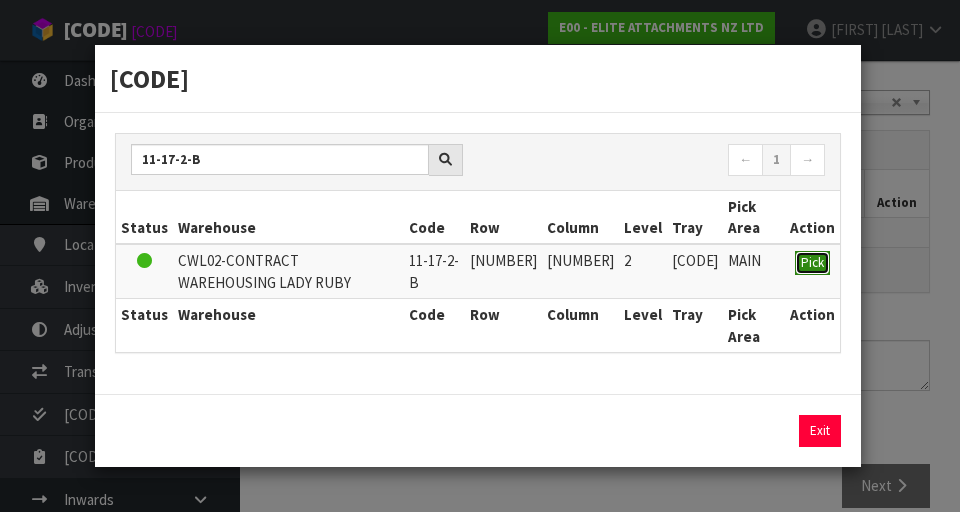 click on "Pick" at bounding box center (812, 263) 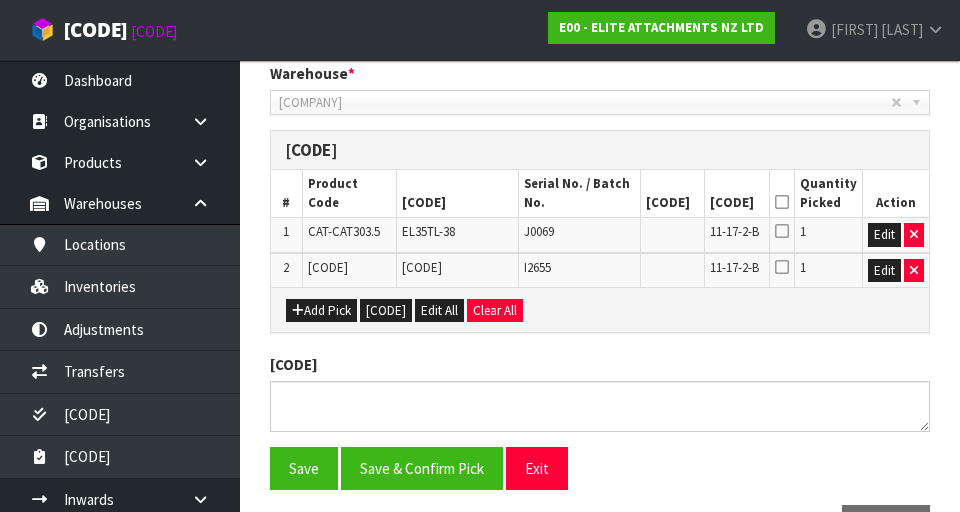 click at bounding box center [782, 202] 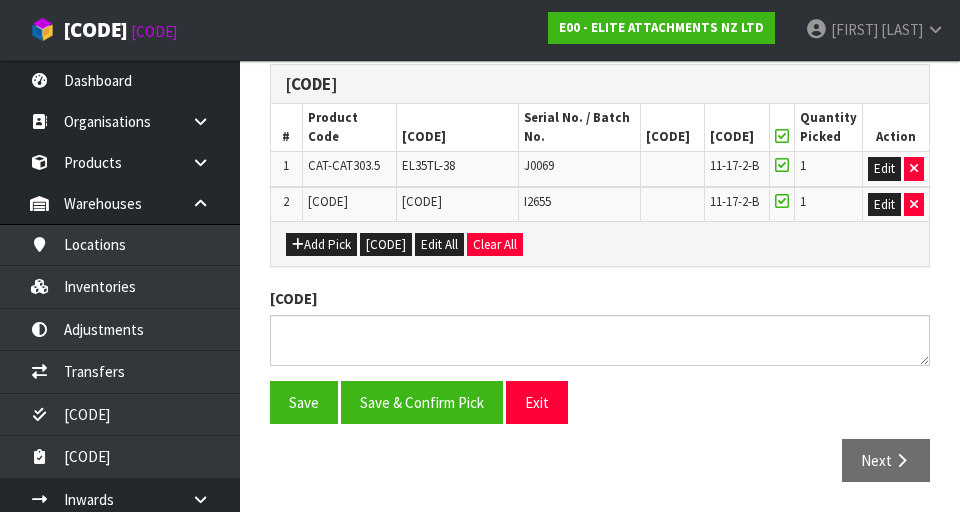 scroll, scrollTop: 503, scrollLeft: 0, axis: vertical 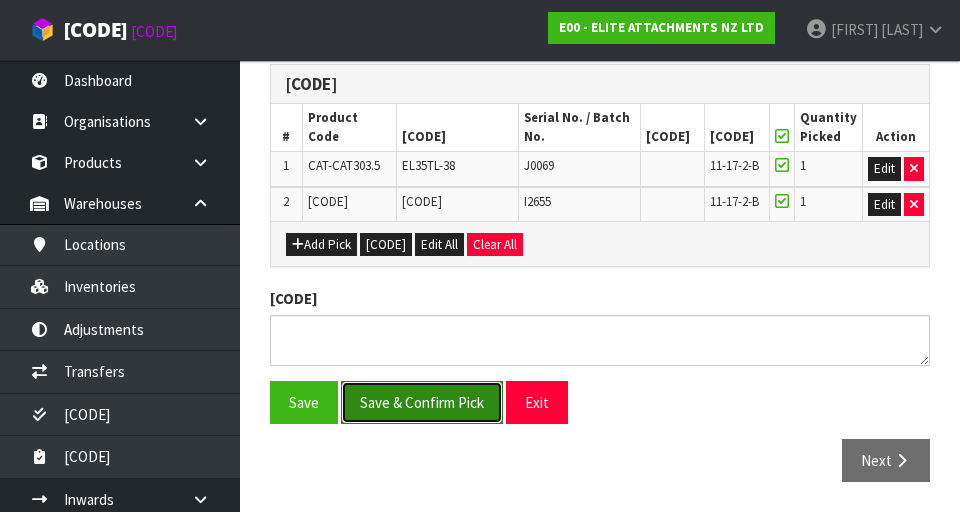 click on "Save & Confirm Pick" at bounding box center [422, 402] 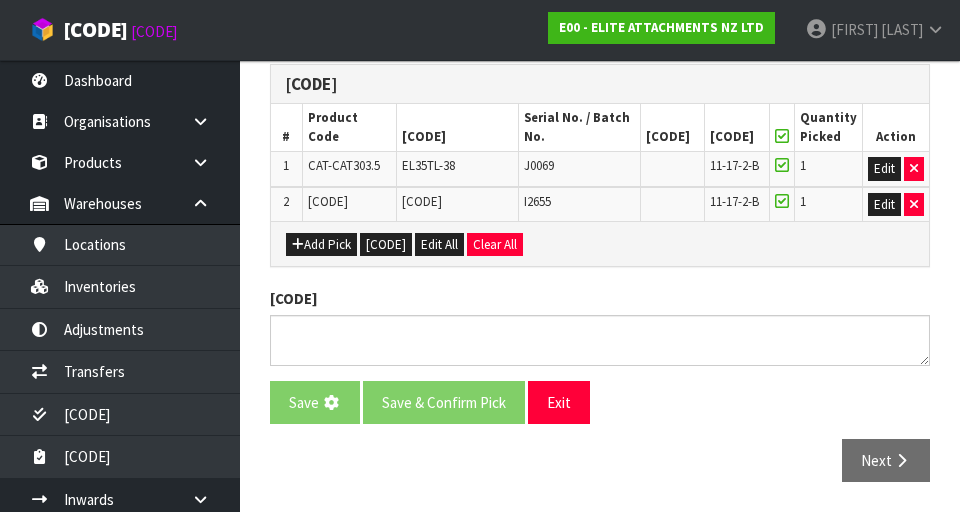 scroll, scrollTop: 0, scrollLeft: 0, axis: both 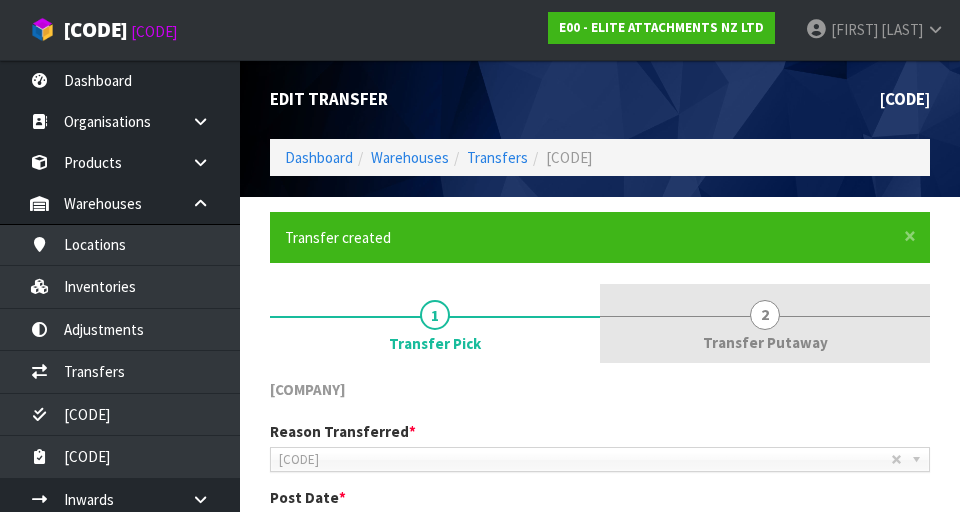 click on "2
Transfer Putaway" at bounding box center (435, 324) 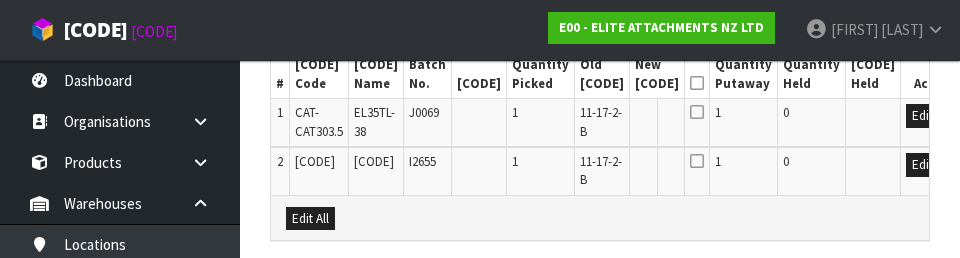 scroll, scrollTop: 646, scrollLeft: 0, axis: vertical 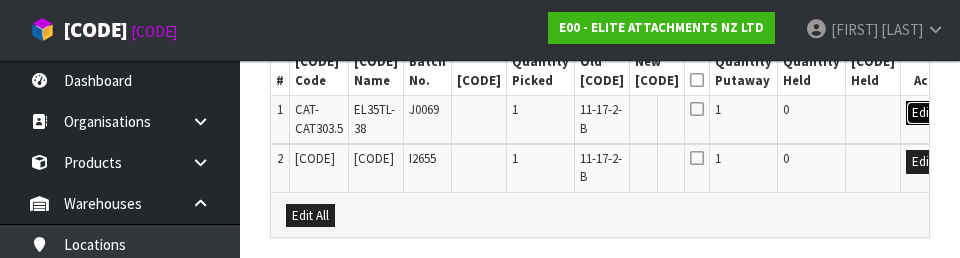 click on "Edit" at bounding box center [922, 113] 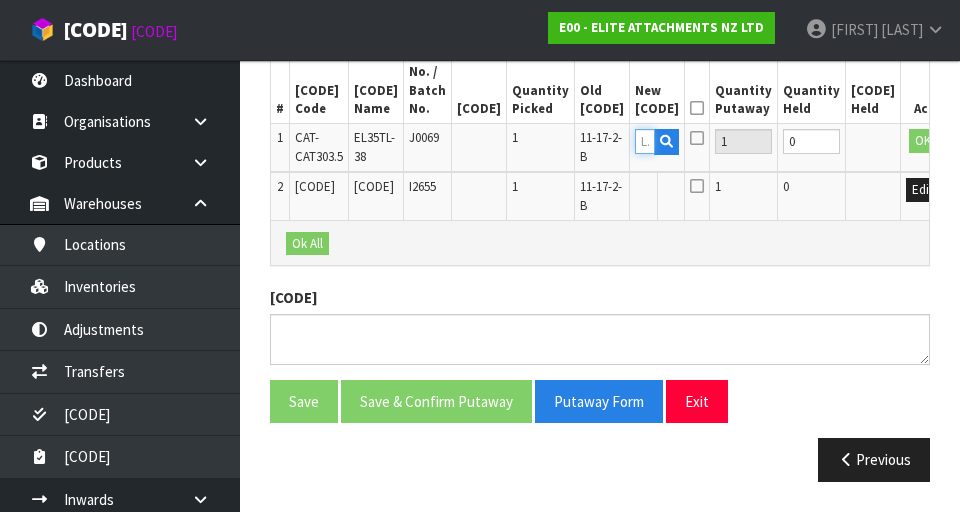 click at bounding box center [645, 141] 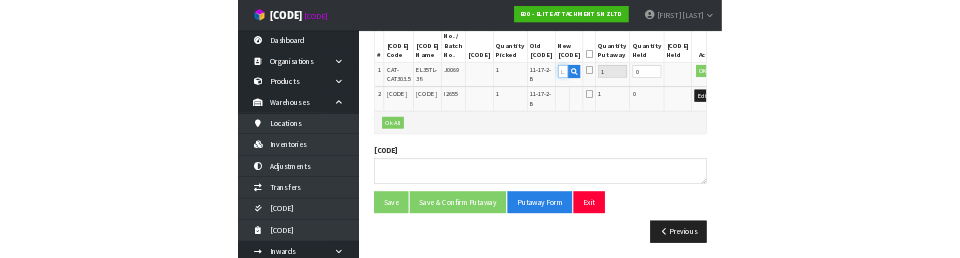 scroll, scrollTop: 635, scrollLeft: 0, axis: vertical 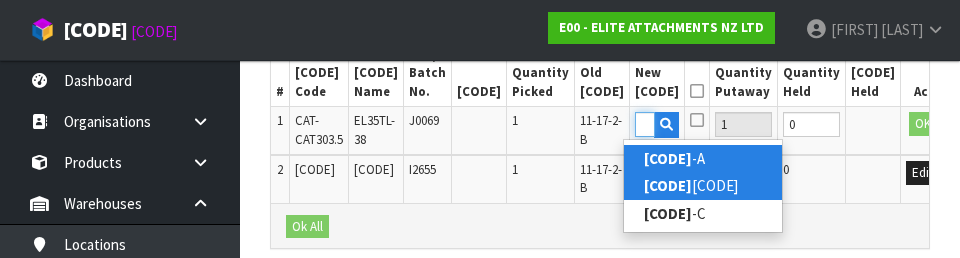 type on "[CODE]" 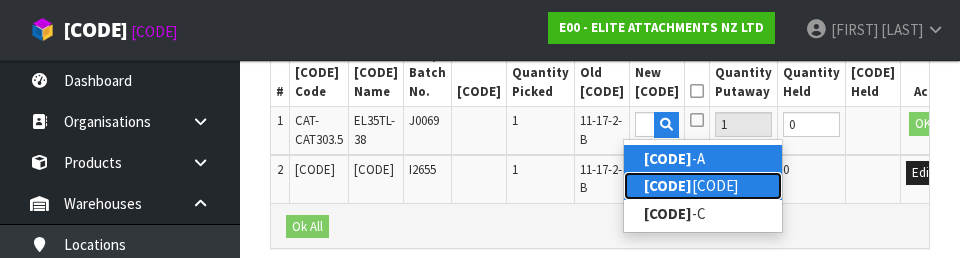 click on "[DATE]-[DATE] -B" at bounding box center [703, 185] 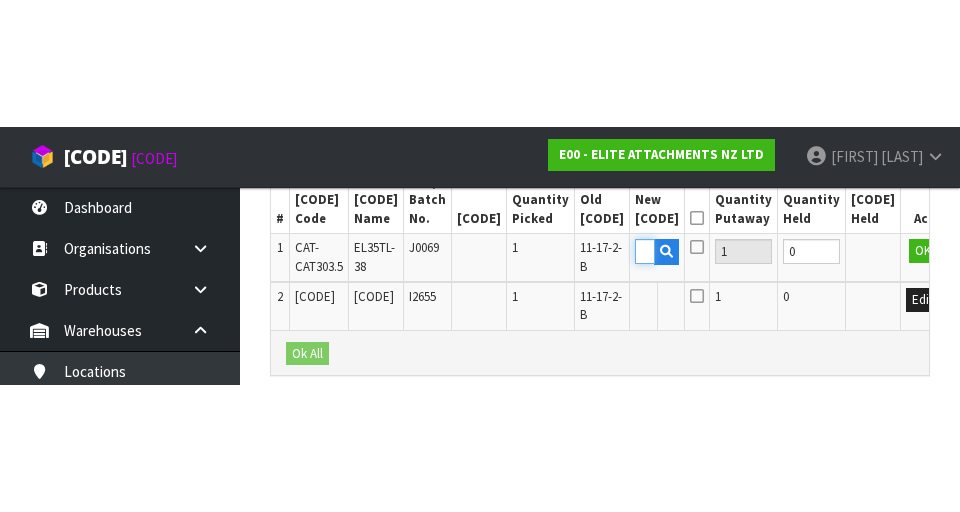 scroll, scrollTop: 644, scrollLeft: 0, axis: vertical 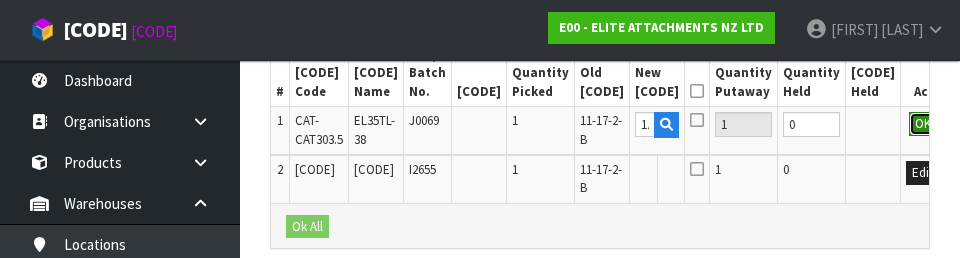 click on "OK" at bounding box center [923, 124] 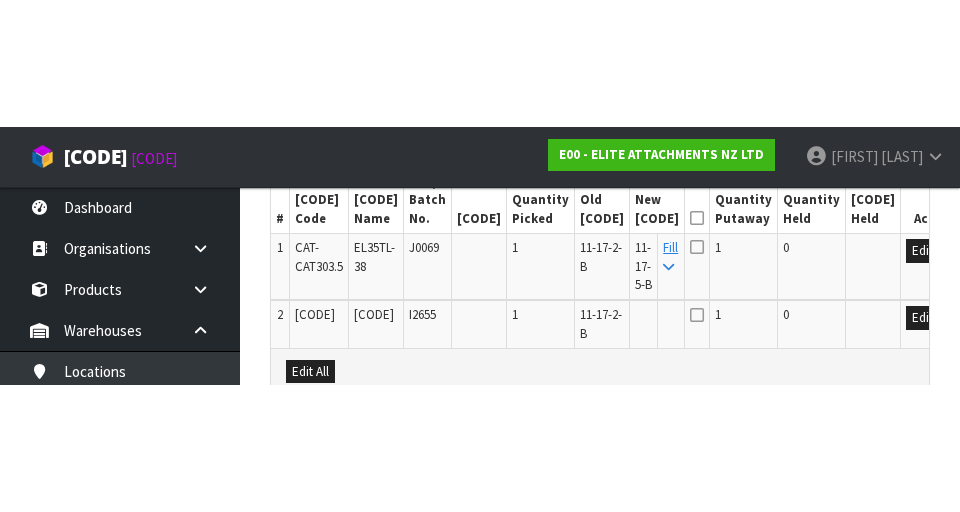 scroll, scrollTop: 644, scrollLeft: 0, axis: vertical 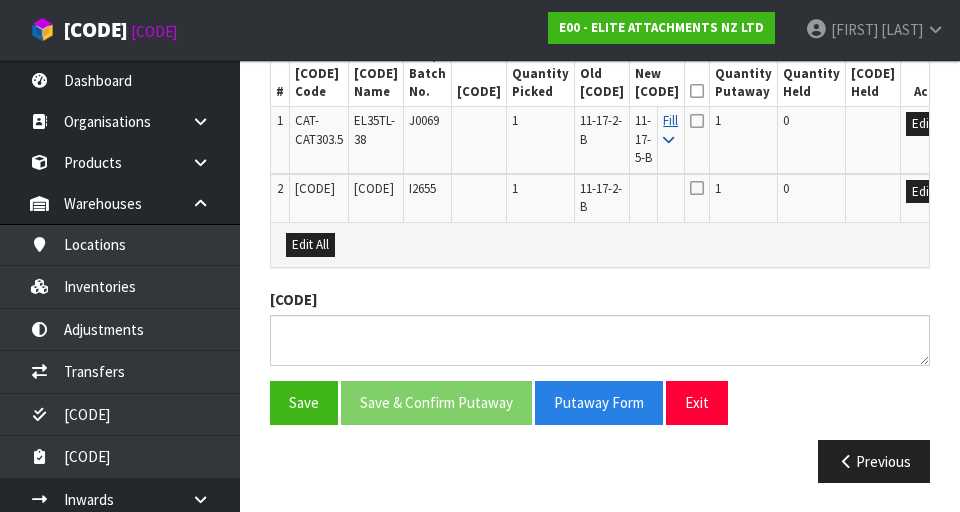 click on "Fill" at bounding box center (670, 129) 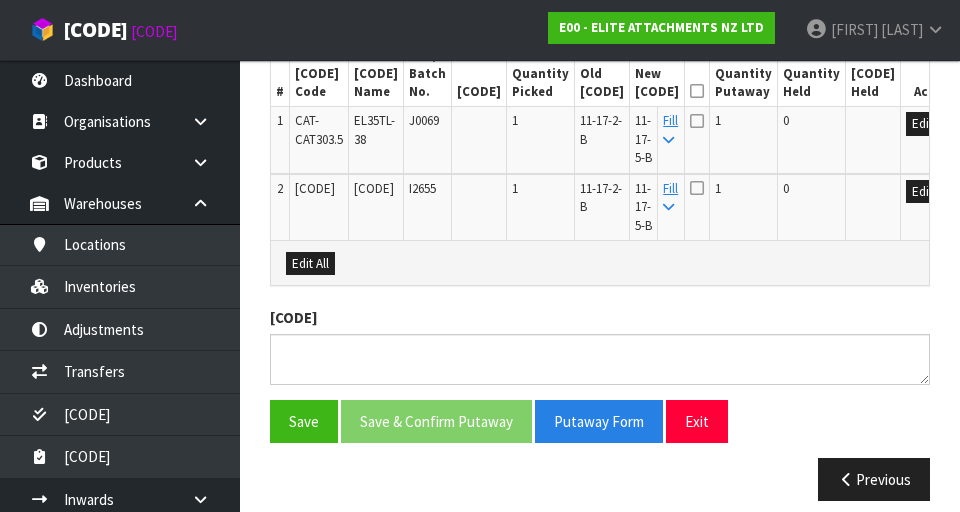 click at bounding box center [697, 91] 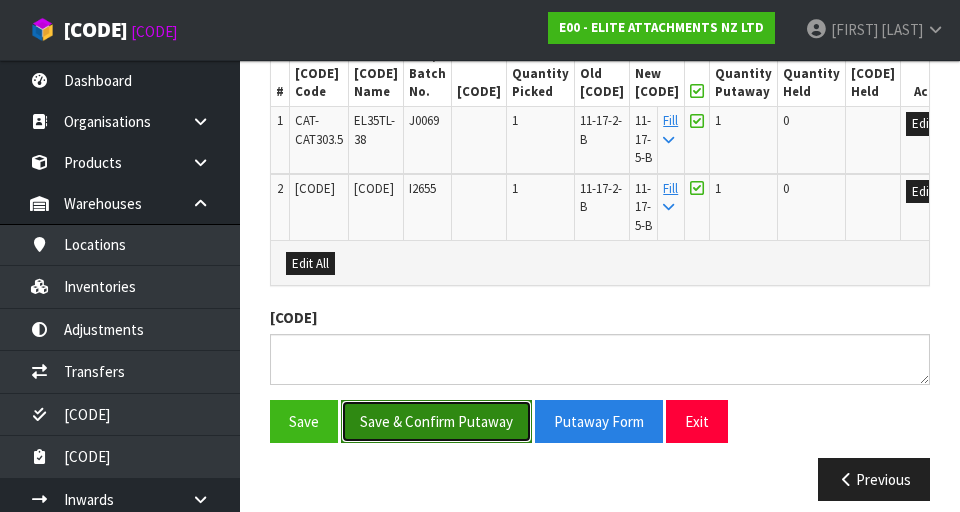 click on "Save & Confirm Putaway" at bounding box center (436, 421) 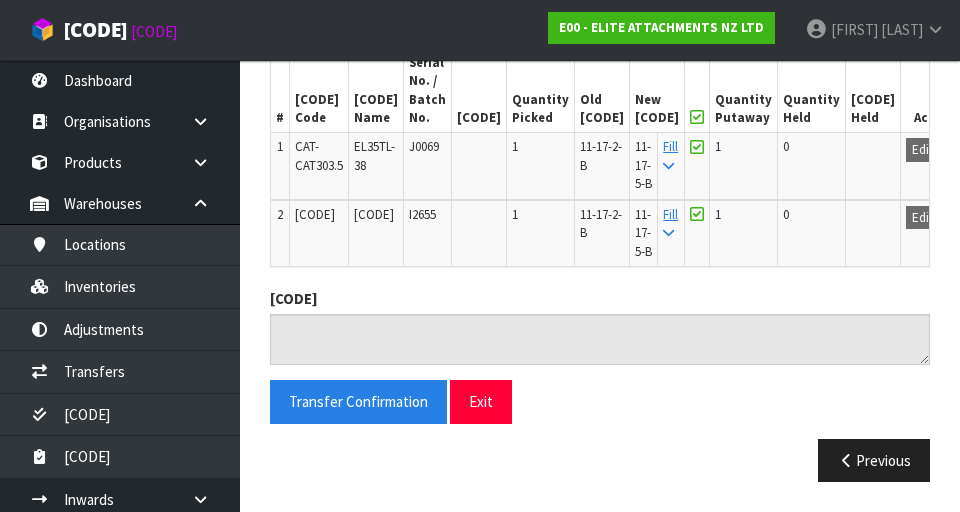 scroll, scrollTop: 0, scrollLeft: 0, axis: both 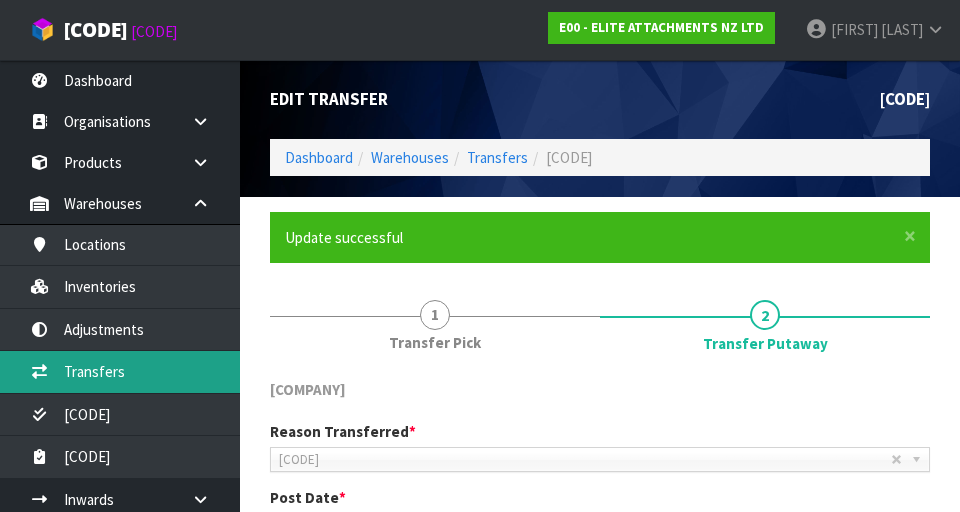 click on "Transfers" at bounding box center [120, 371] 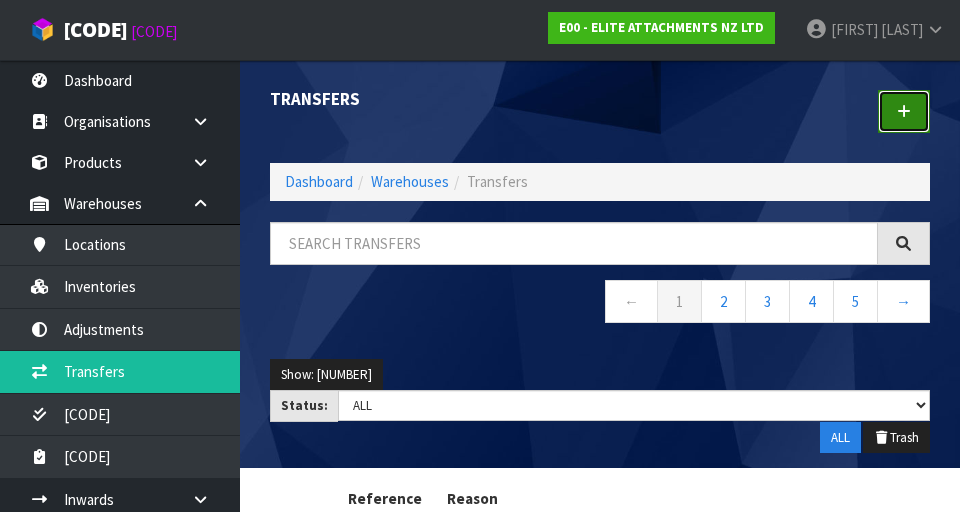 click at bounding box center [904, 111] 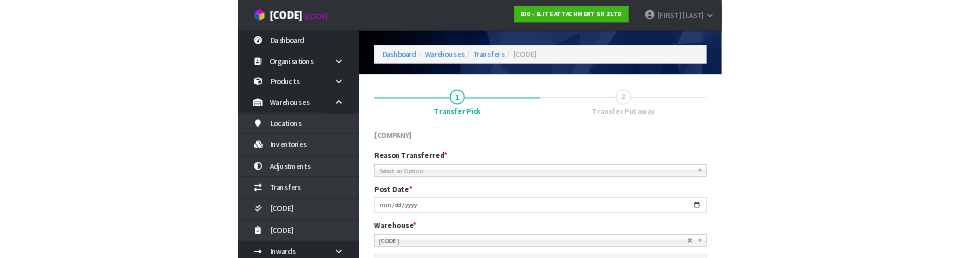 scroll, scrollTop: 79, scrollLeft: 0, axis: vertical 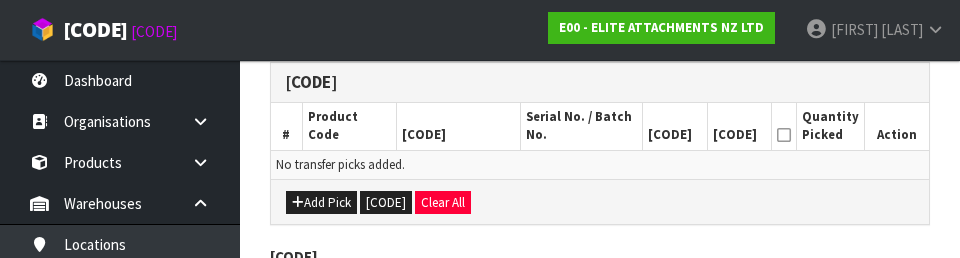 click on "Add Pick
Pick Location
Clear All" at bounding box center [600, 201] 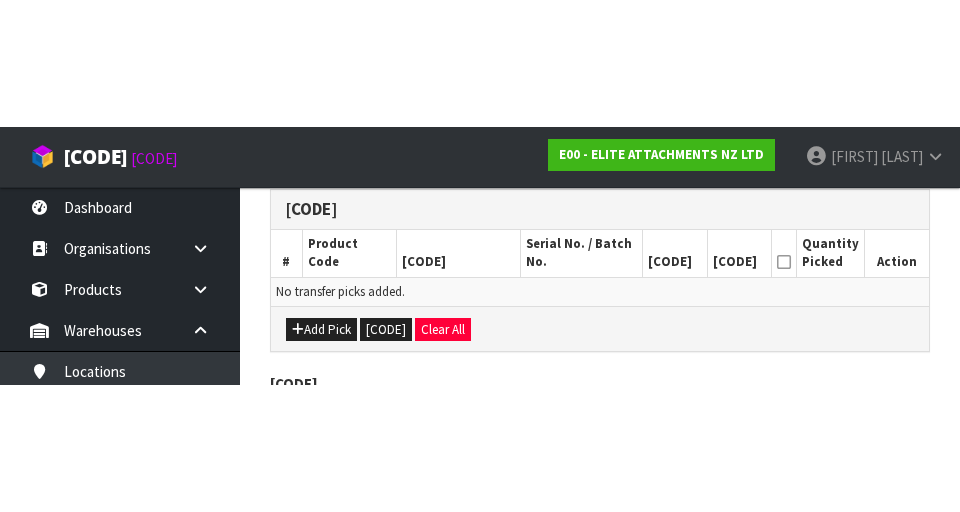 scroll, scrollTop: 449, scrollLeft: 0, axis: vertical 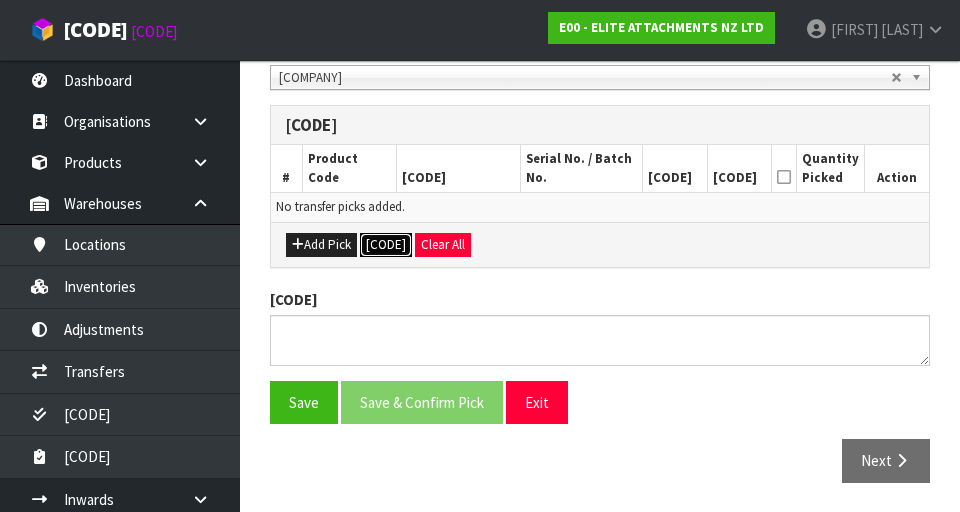 click on "[CODE]" at bounding box center (386, 245) 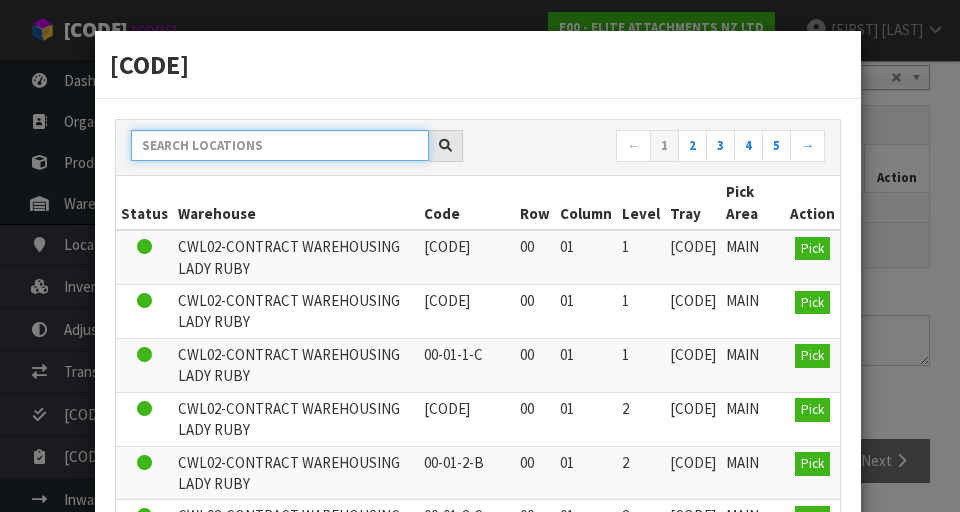 click at bounding box center [280, 145] 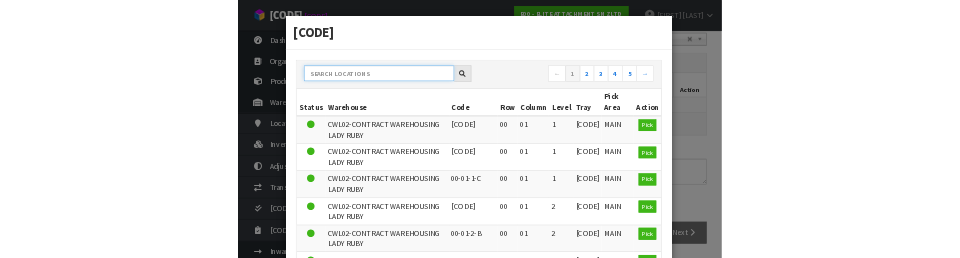scroll, scrollTop: 440, scrollLeft: 0, axis: vertical 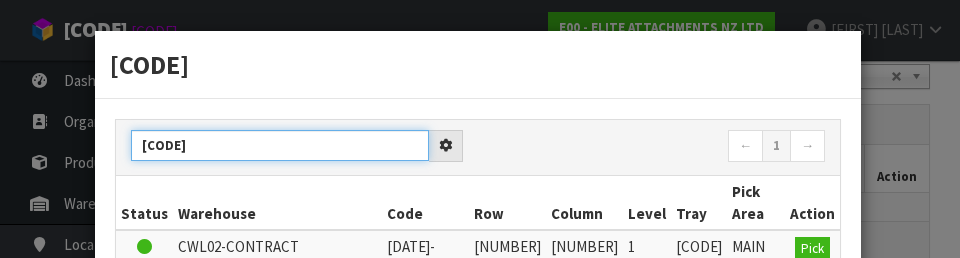 type on "[CODE]" 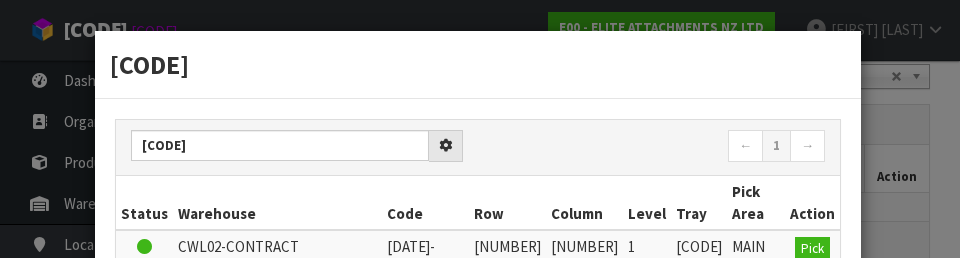 click on "←
1
→" at bounding box center [659, 147] 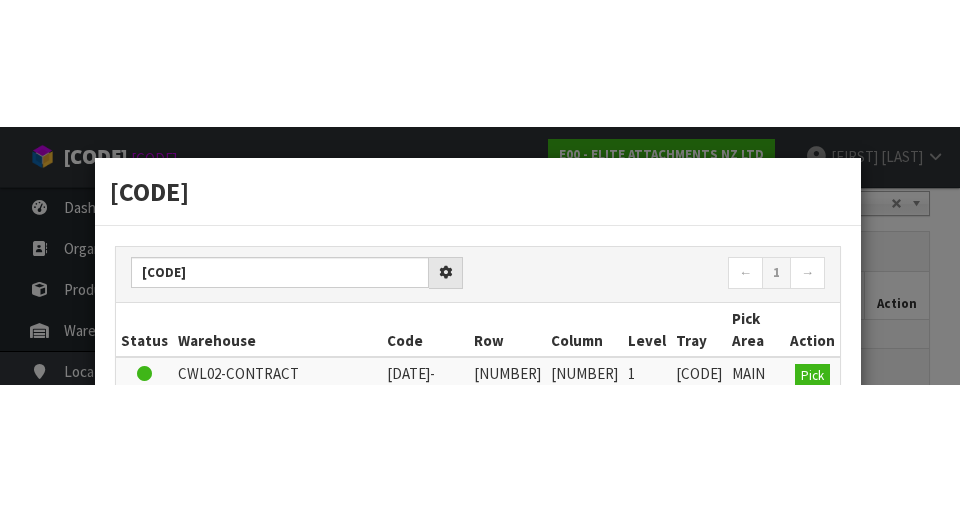 scroll, scrollTop: 449, scrollLeft: 0, axis: vertical 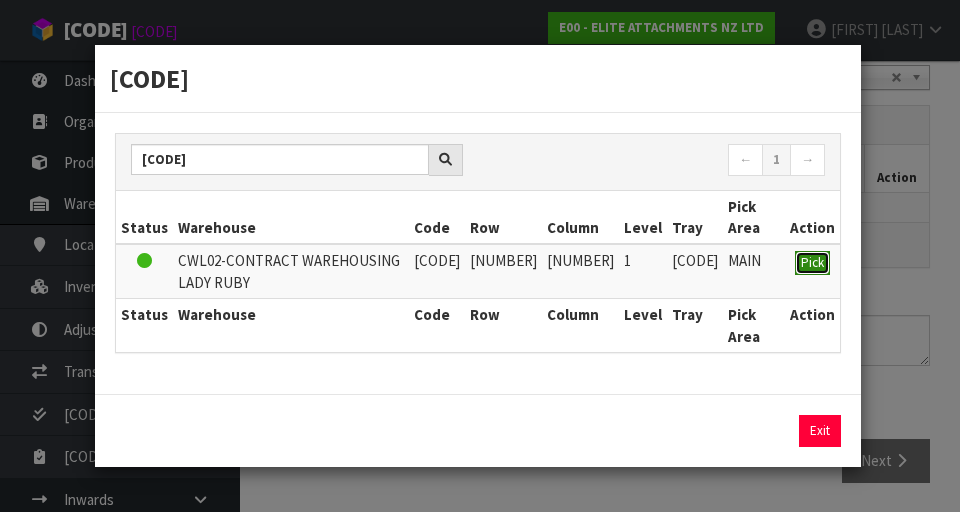 click on "Pick" at bounding box center [812, 262] 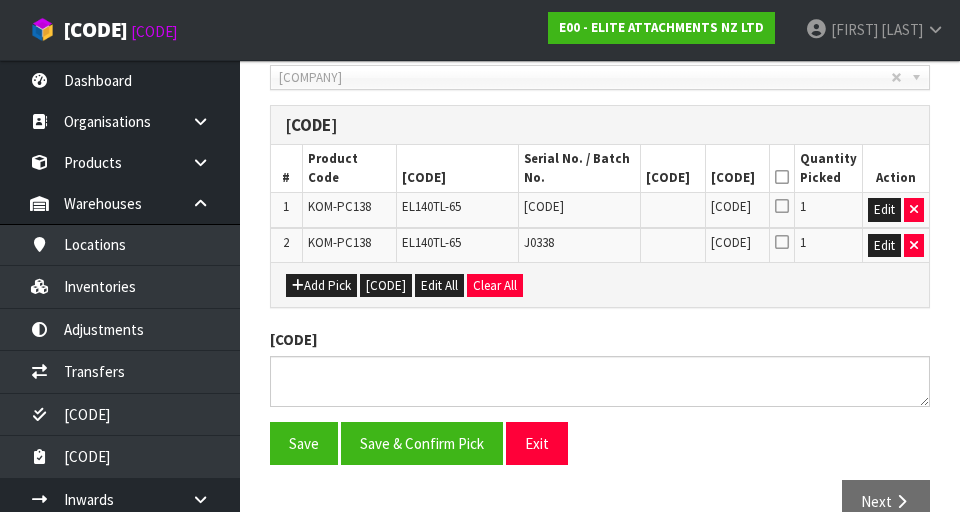 click at bounding box center [782, 177] 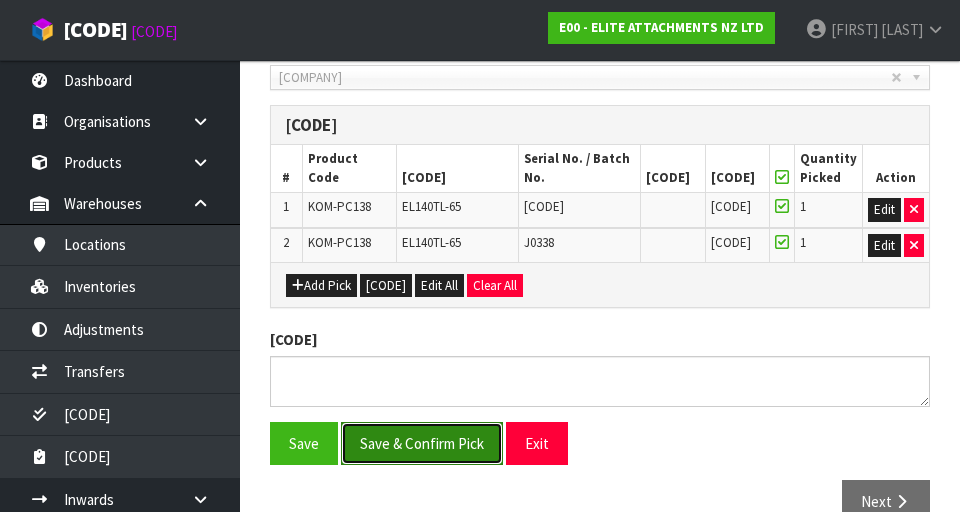 click on "Save & Confirm Pick" at bounding box center [422, 443] 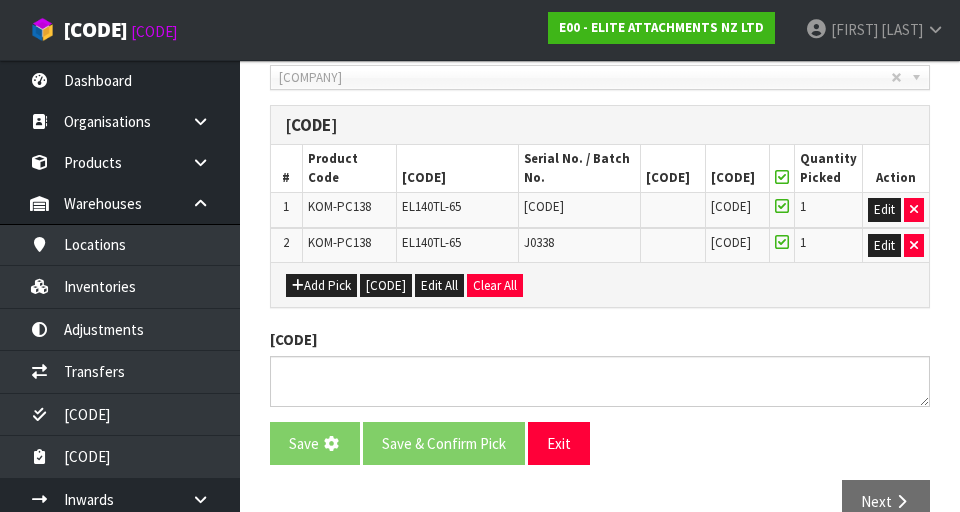 scroll, scrollTop: 0, scrollLeft: 0, axis: both 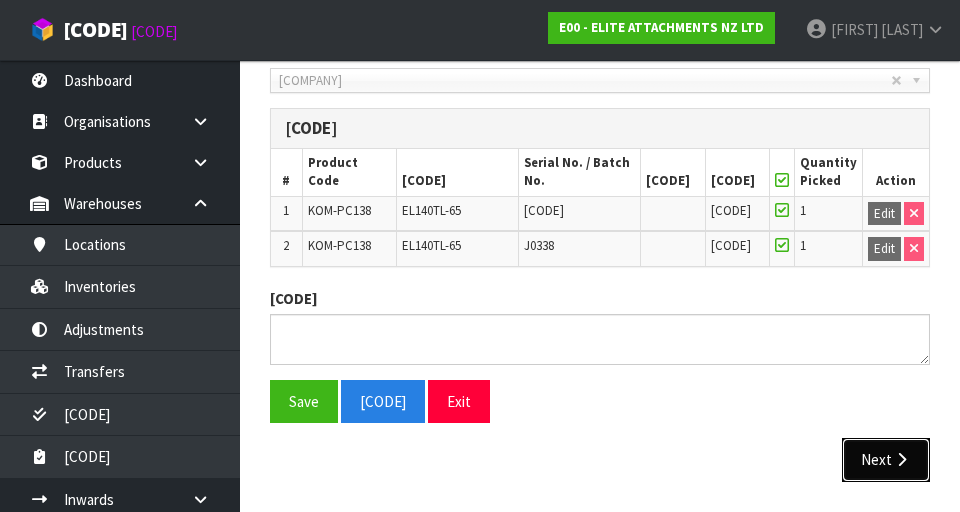 click at bounding box center (901, 459) 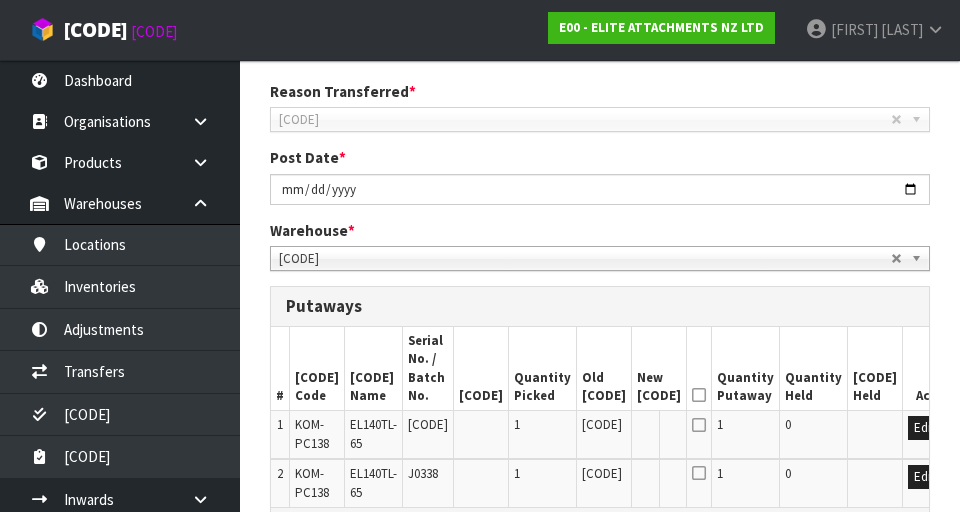 scroll, scrollTop: 343, scrollLeft: 0, axis: vertical 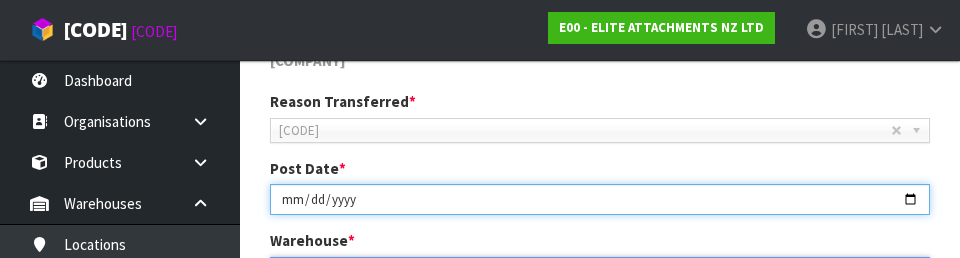 click on "[DATE]" at bounding box center (600, 199) 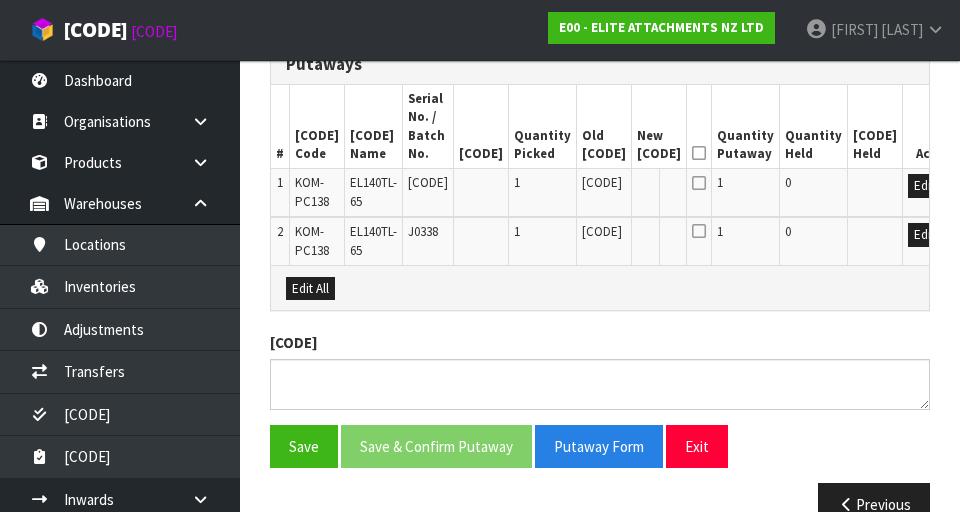 scroll, scrollTop: 626, scrollLeft: 0, axis: vertical 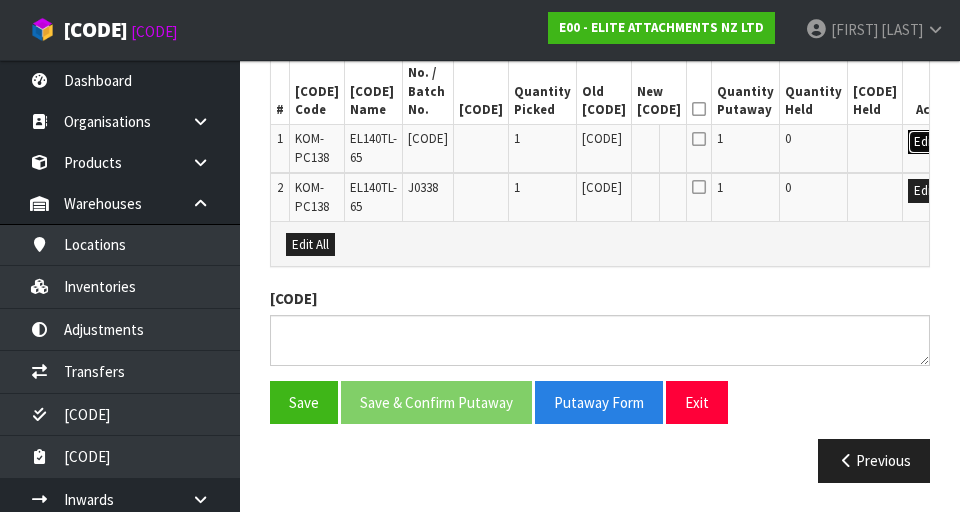 click on "Edit" at bounding box center [924, 142] 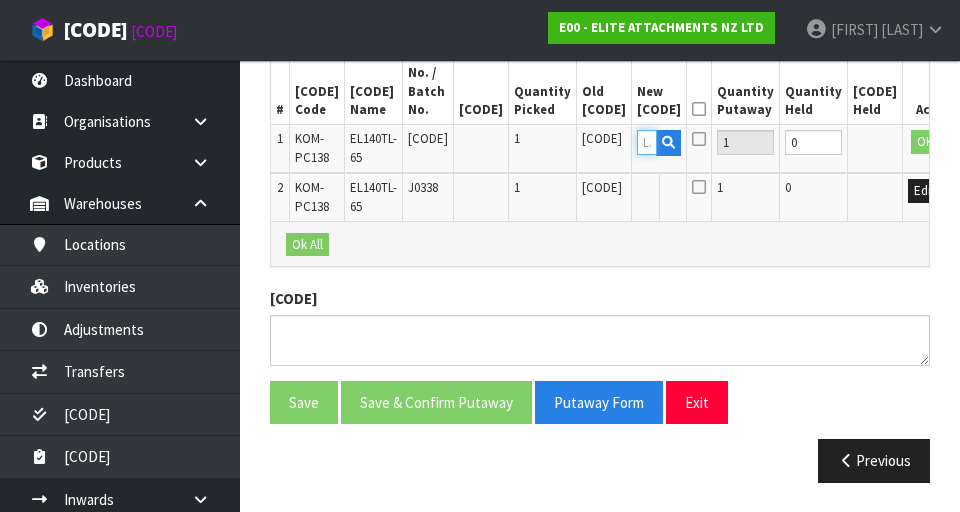 click at bounding box center (647, 142) 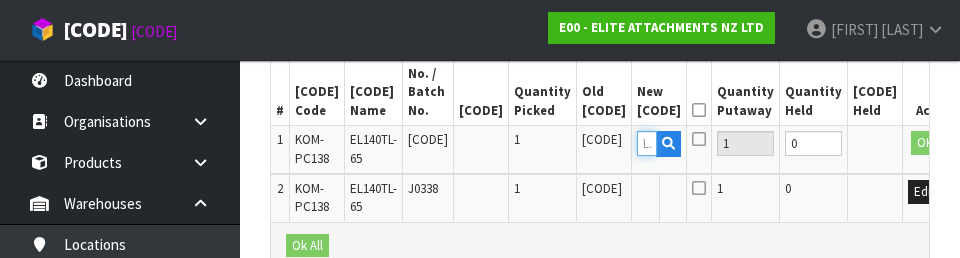 scroll, scrollTop: 0, scrollLeft: 0, axis: both 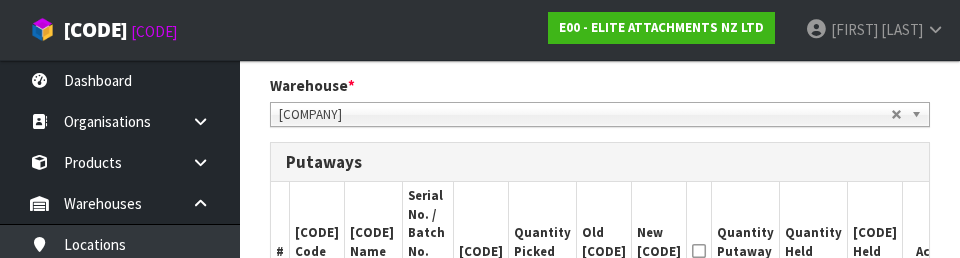 click on "Putaways" at bounding box center (600, 162) 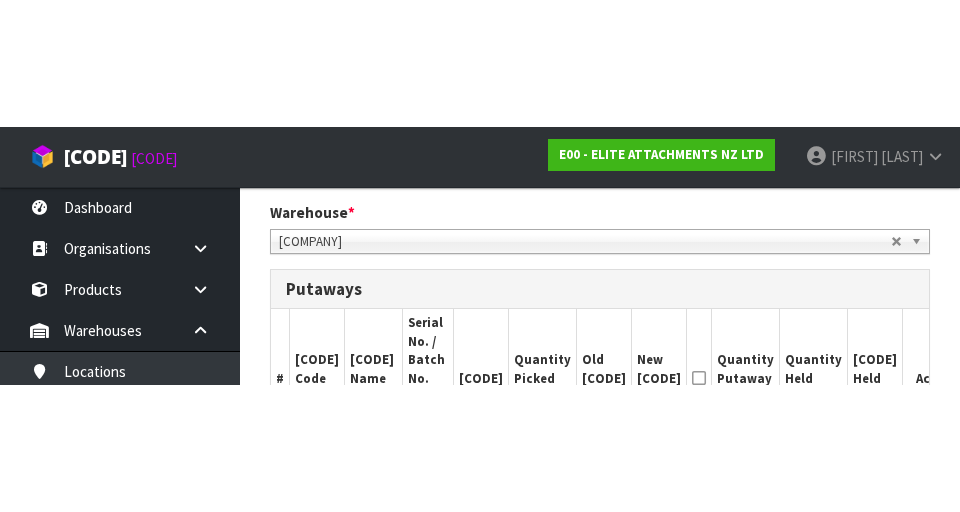 scroll, scrollTop: 484, scrollLeft: 0, axis: vertical 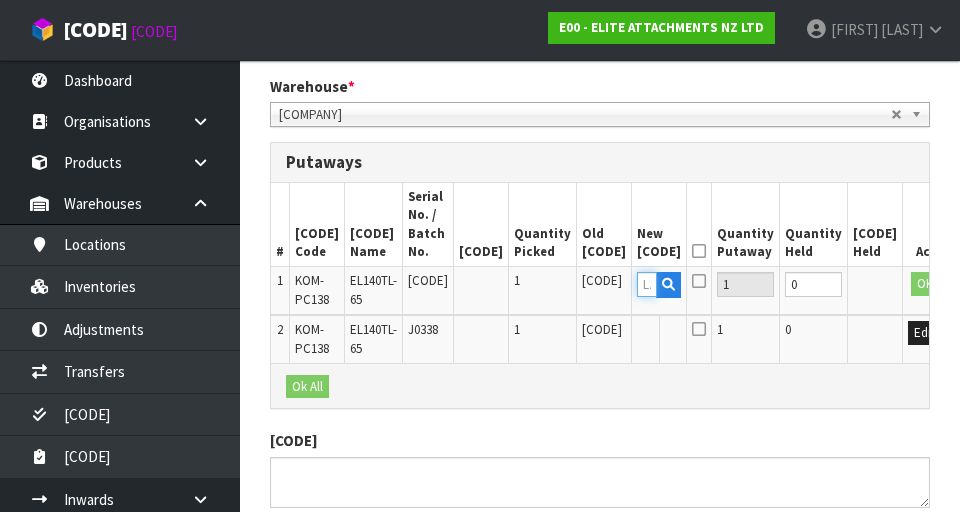 click at bounding box center [647, 284] 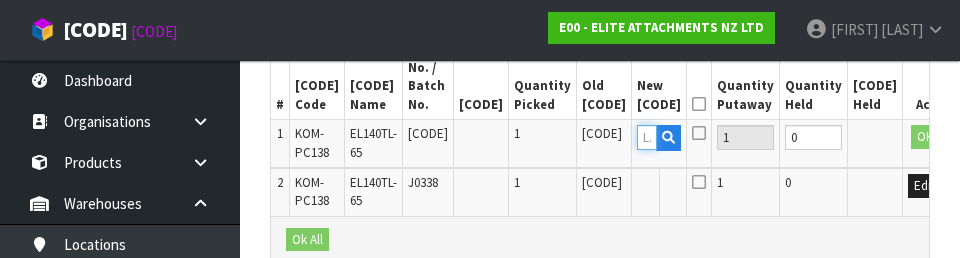 scroll, scrollTop: 630, scrollLeft: 0, axis: vertical 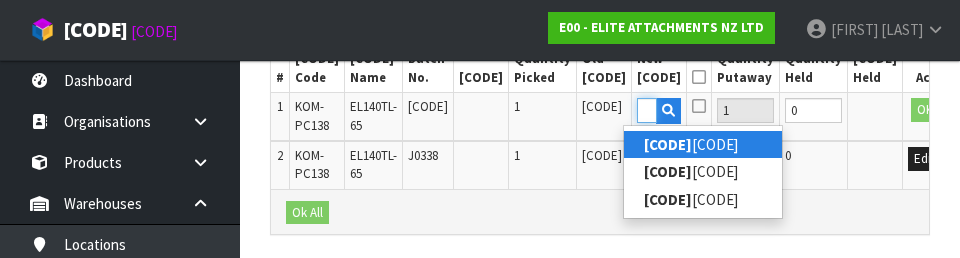 type on "11-15-5-B" 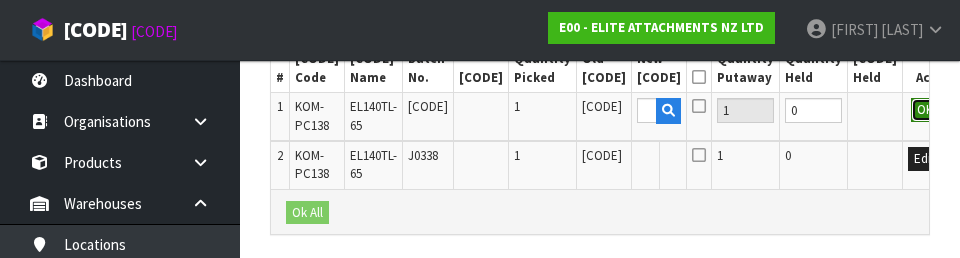 click on "OK" at bounding box center (925, 110) 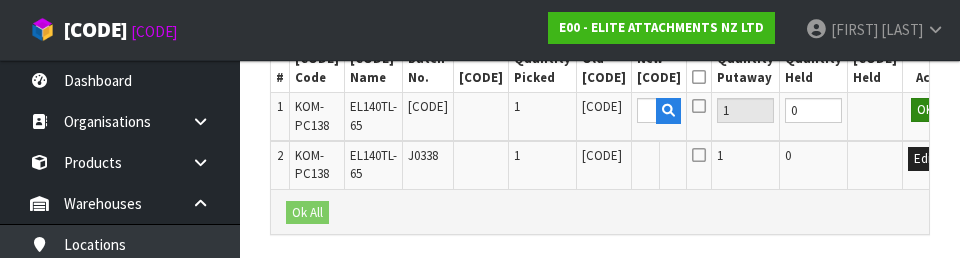 scroll, scrollTop: 0, scrollLeft: 0, axis: both 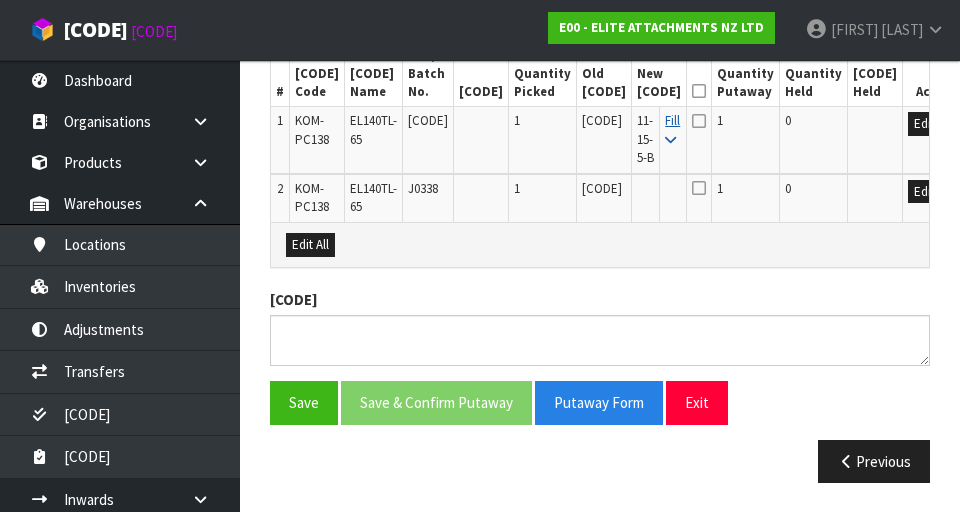 click at bounding box center [670, 140] 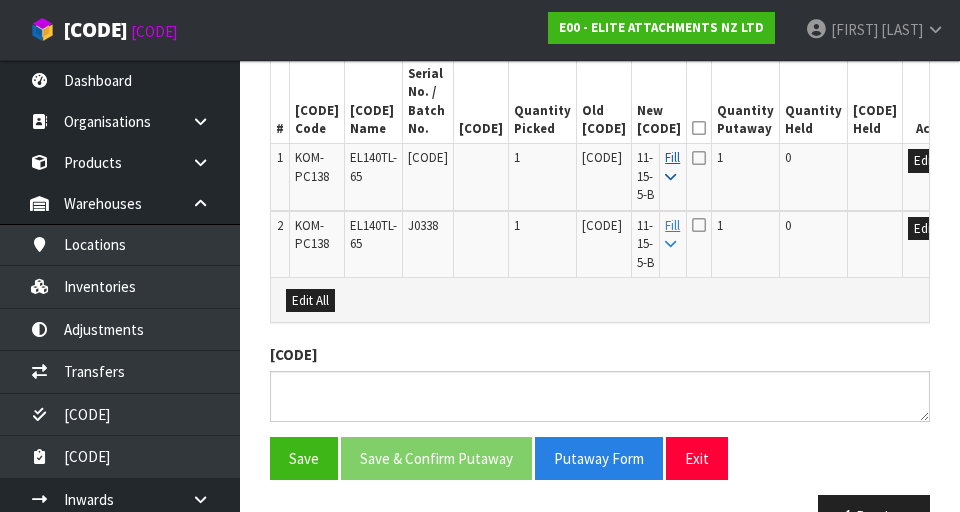 scroll, scrollTop: 603, scrollLeft: 0, axis: vertical 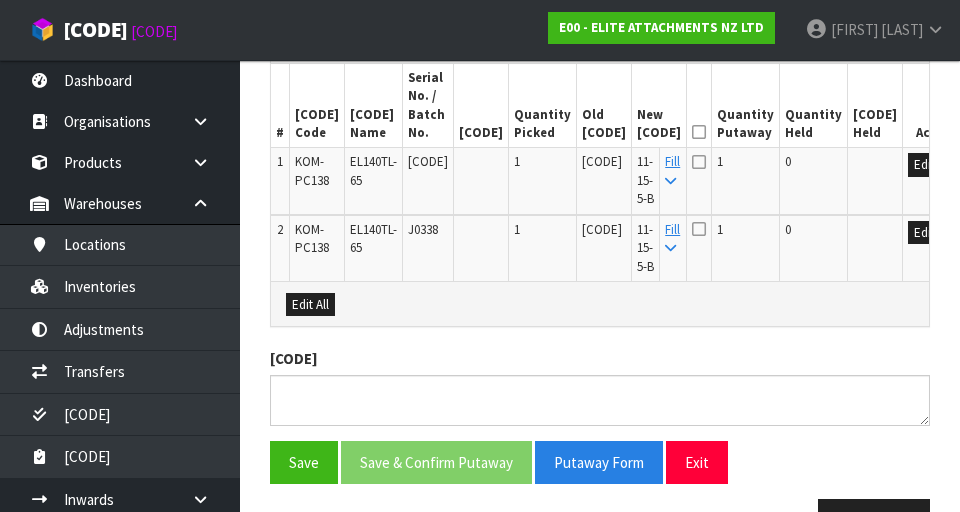 click at bounding box center [699, 132] 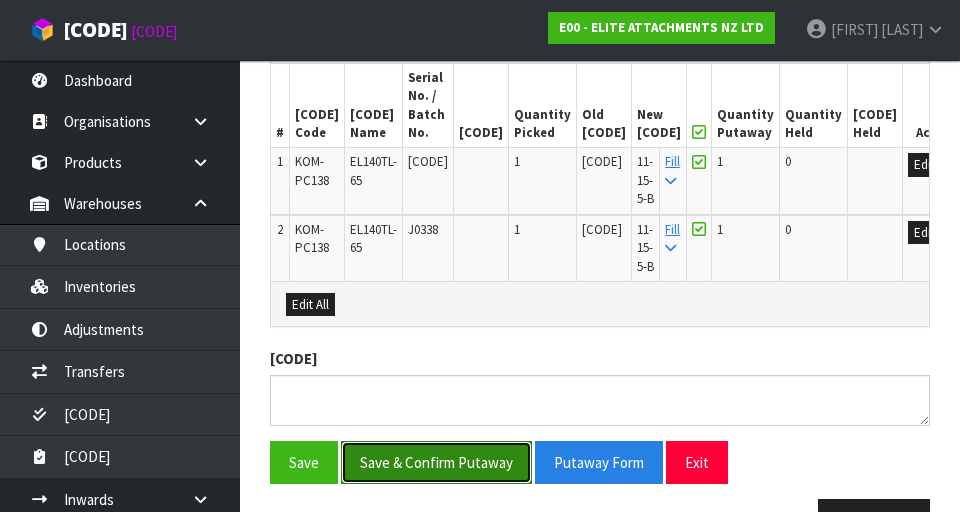 click on "Save & Confirm Putaway" at bounding box center (436, 462) 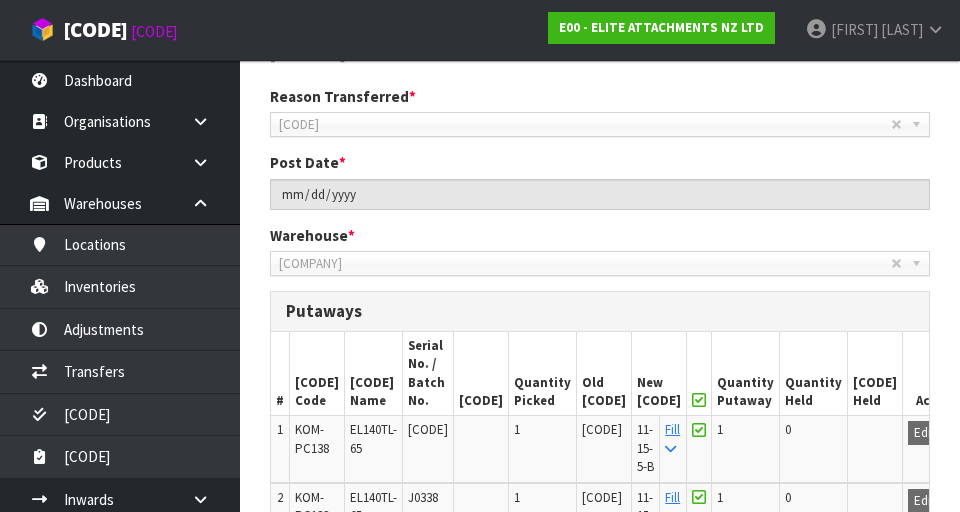 scroll, scrollTop: 0, scrollLeft: 0, axis: both 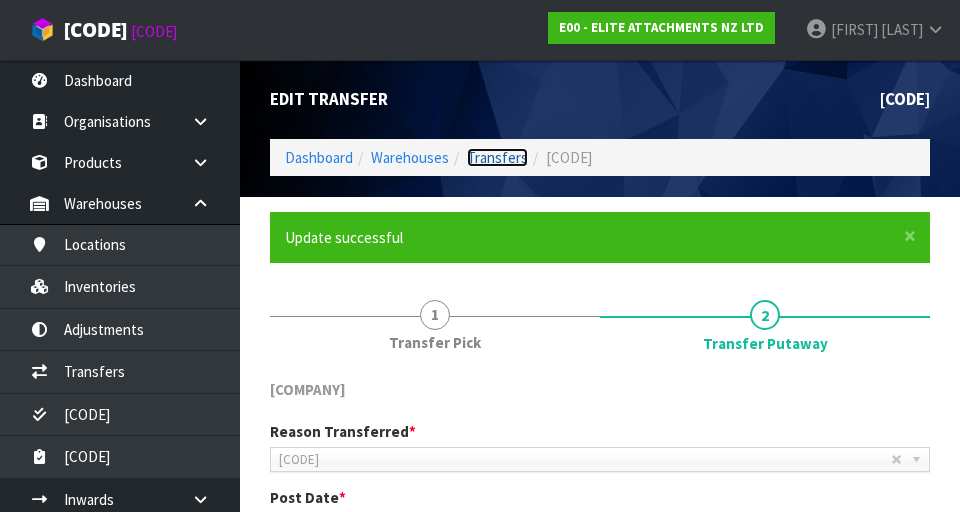 click on "Transfers" at bounding box center [497, 157] 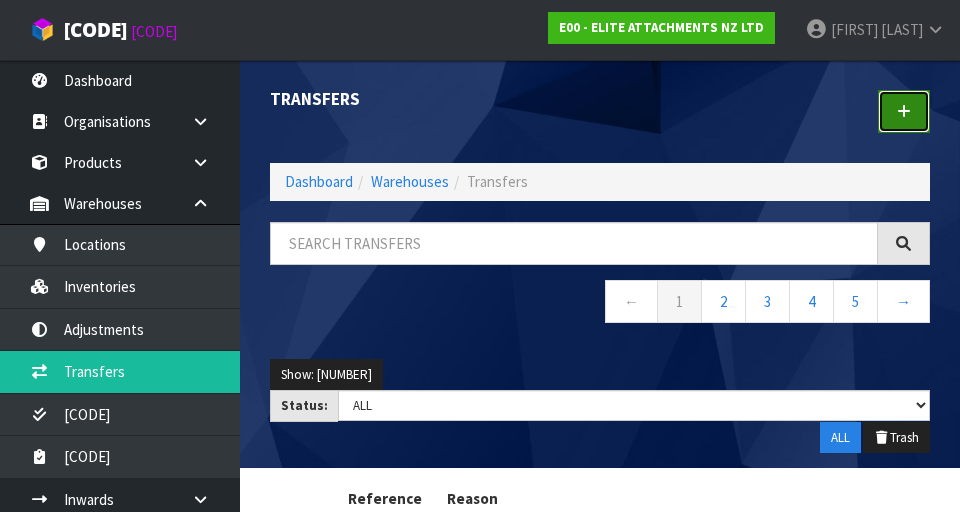 click at bounding box center [904, 111] 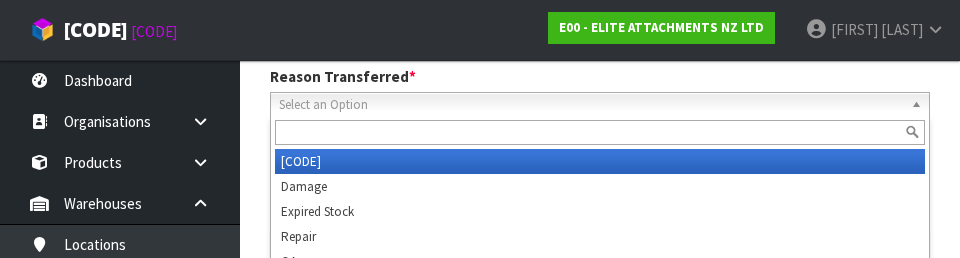 scroll, scrollTop: 276, scrollLeft: 0, axis: vertical 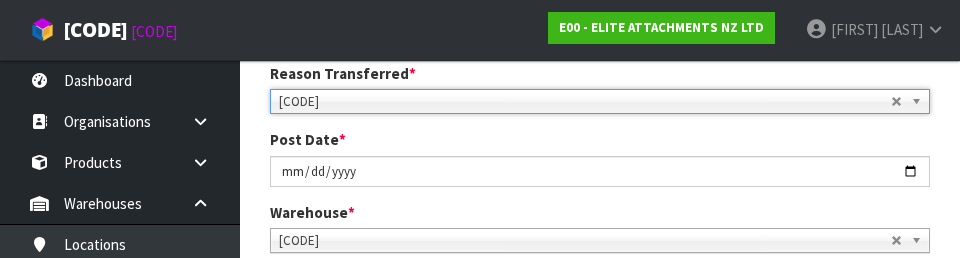 click on "Post Date  *
[DATE]" at bounding box center [600, 157] 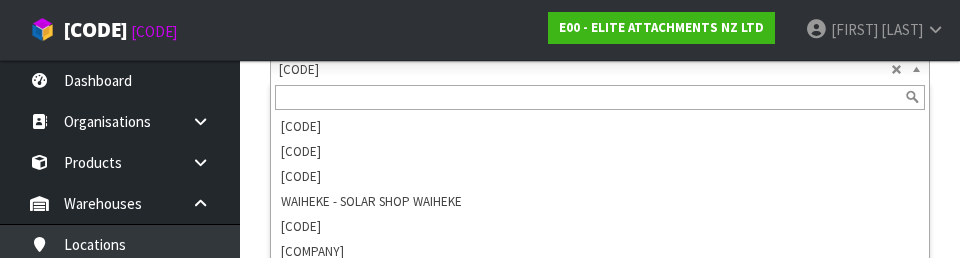 scroll, scrollTop: 526, scrollLeft: 0, axis: vertical 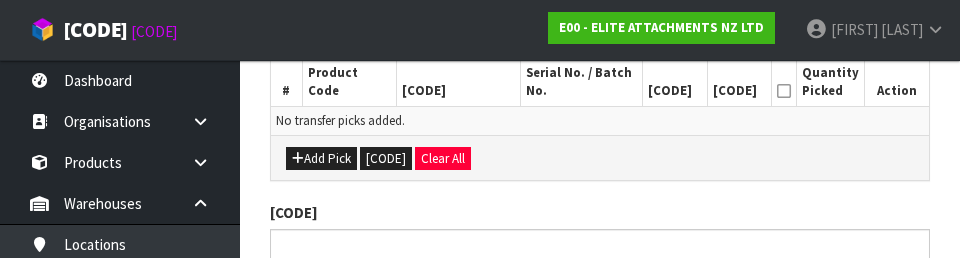 click on "Add Pick
Pick Location
Clear All" at bounding box center [600, 157] 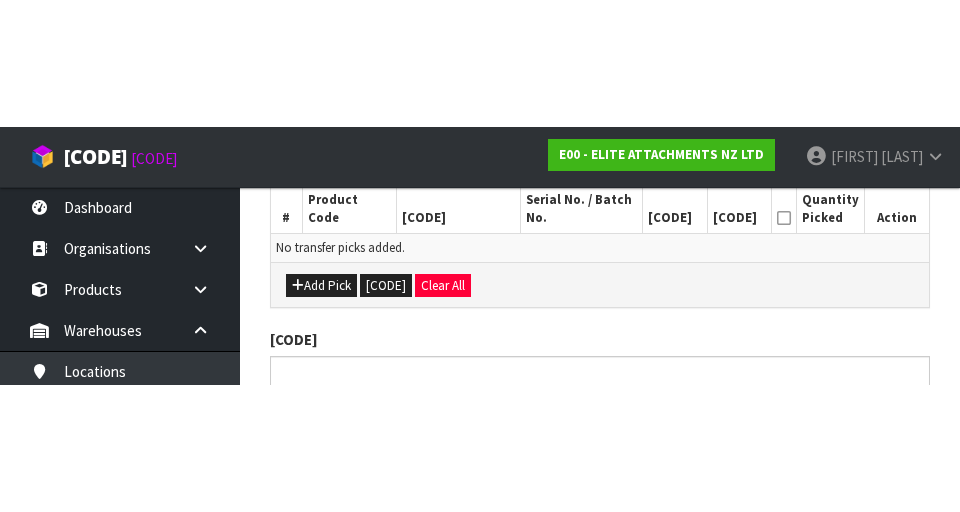 scroll, scrollTop: 449, scrollLeft: 0, axis: vertical 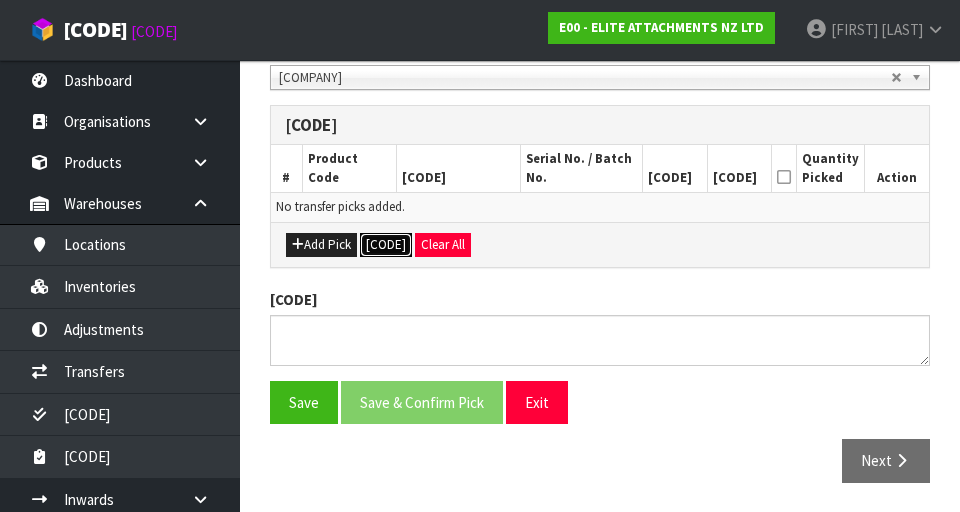 click on "[CODE]" at bounding box center [386, 245] 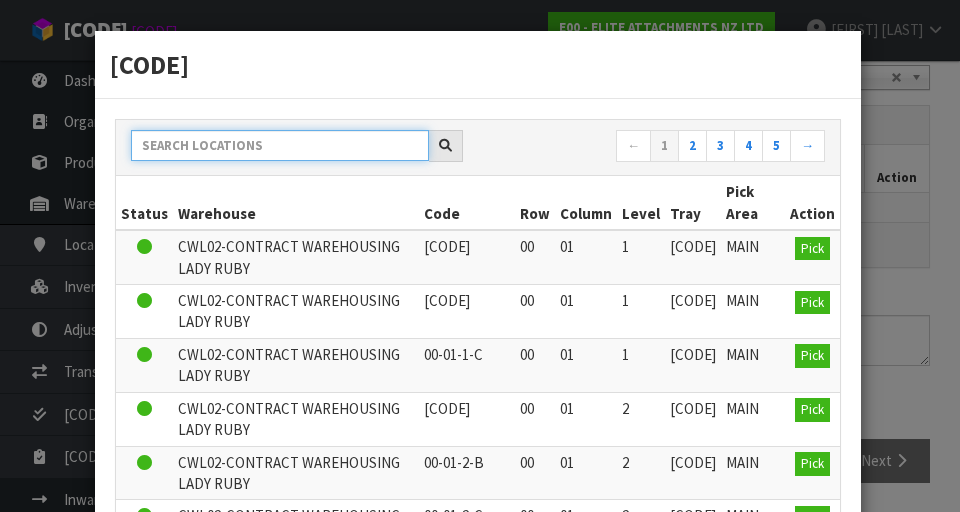 click at bounding box center (280, 145) 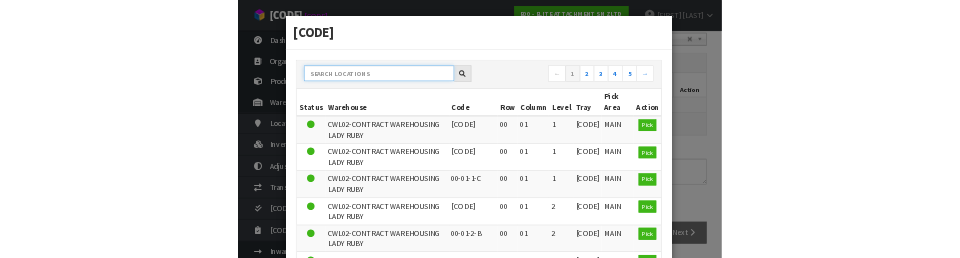 scroll, scrollTop: 440, scrollLeft: 0, axis: vertical 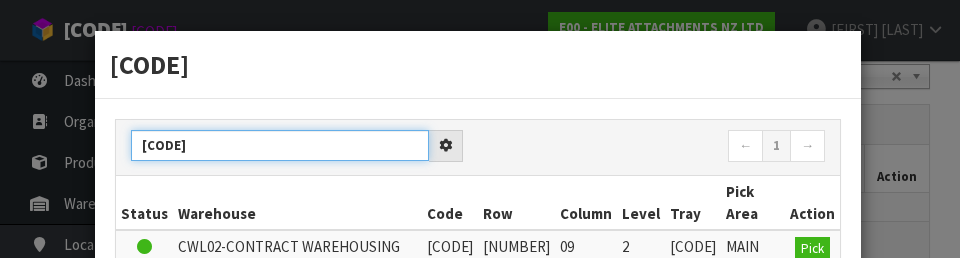 type on "[CODE]" 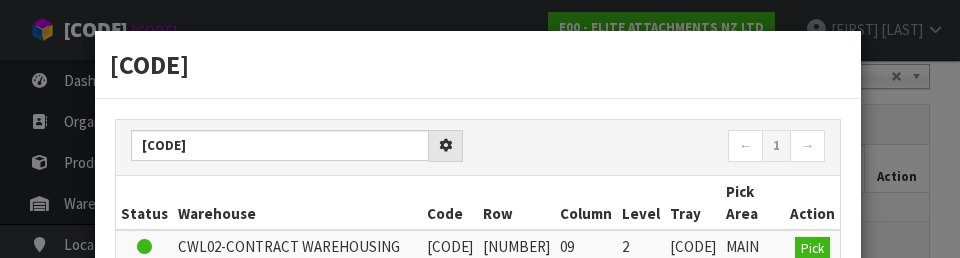 click on "←
1
→" at bounding box center [659, 147] 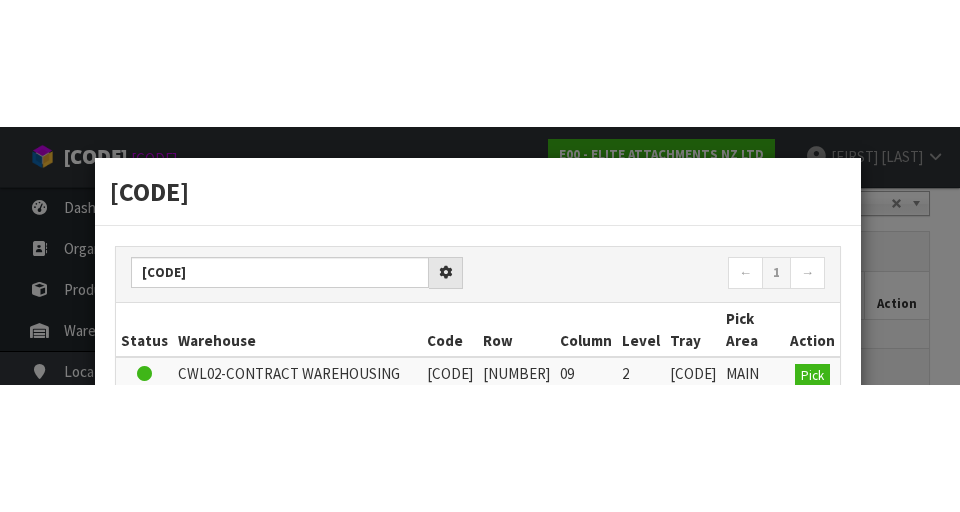 scroll, scrollTop: 449, scrollLeft: 0, axis: vertical 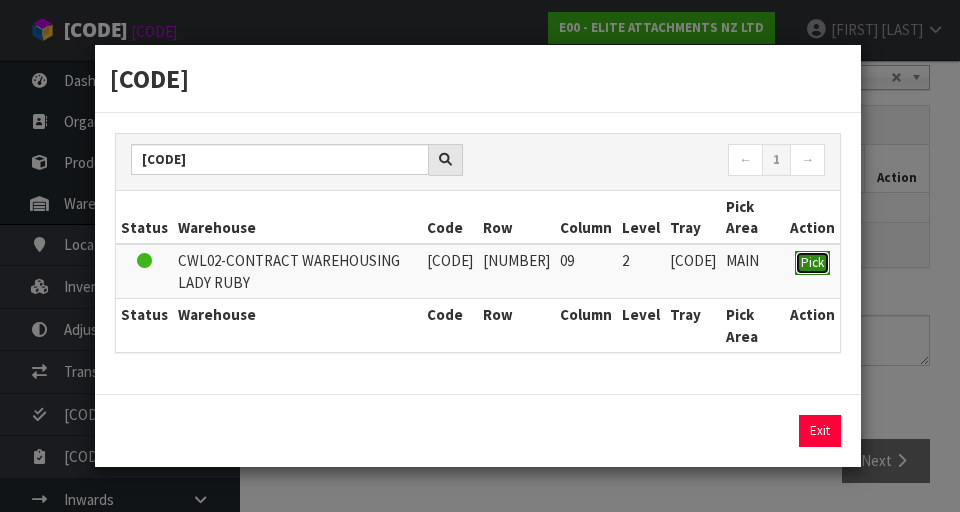 click on "Pick" at bounding box center (812, 262) 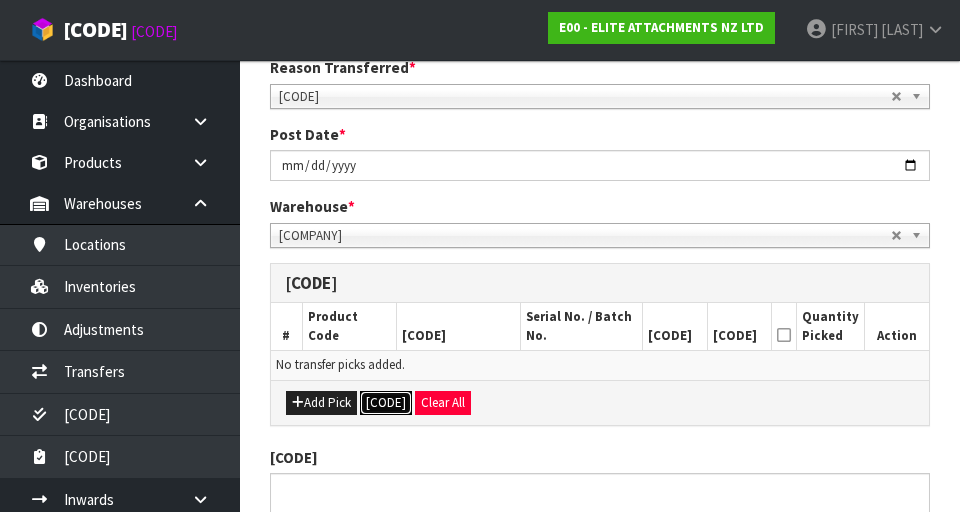 scroll, scrollTop: 290, scrollLeft: 0, axis: vertical 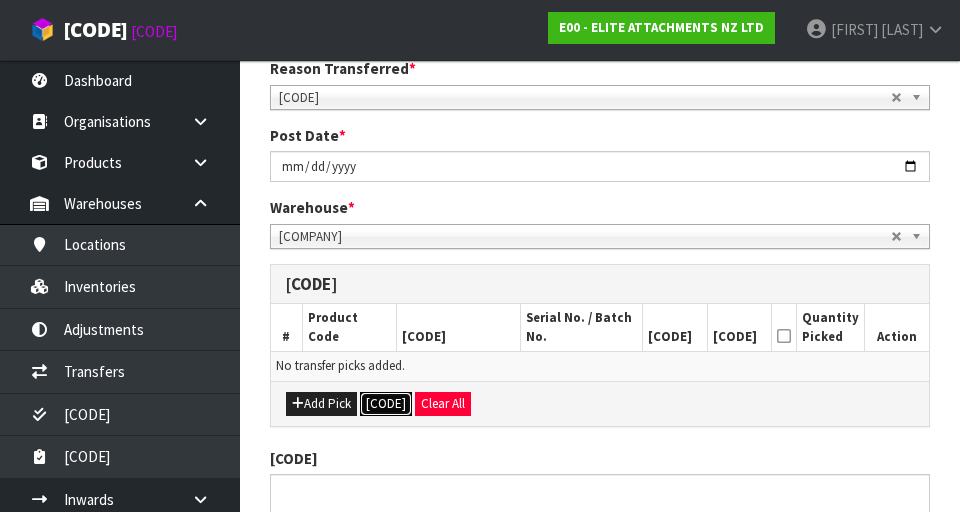 click on "[CODE]" at bounding box center [386, 404] 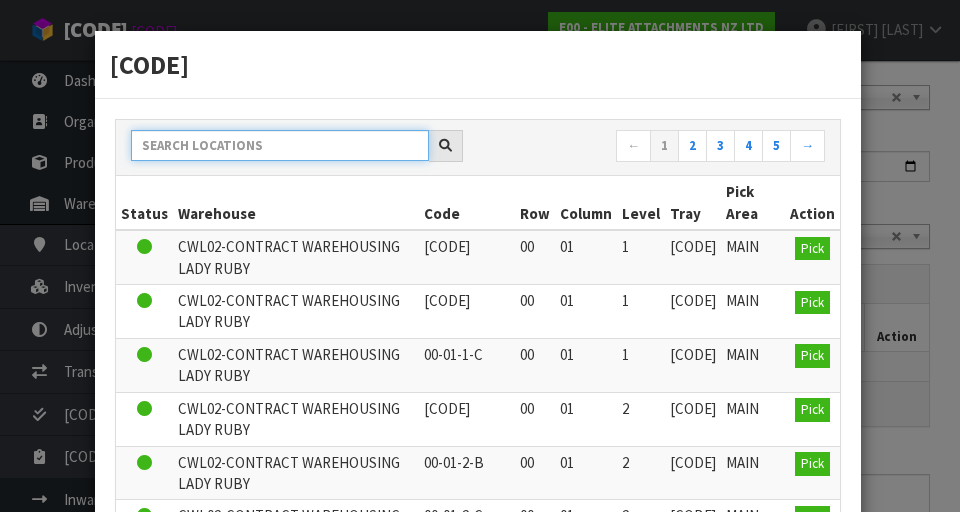 click at bounding box center (280, 145) 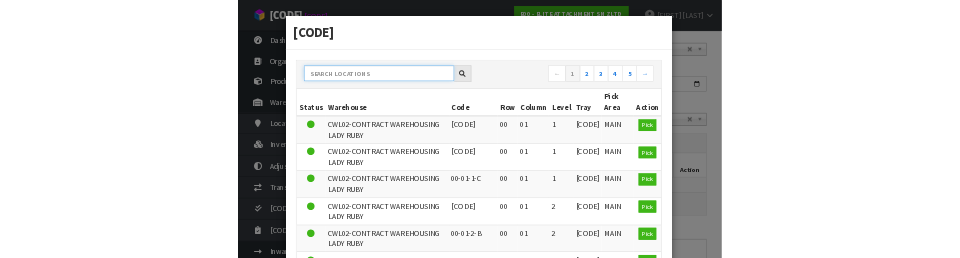 scroll, scrollTop: 281, scrollLeft: 0, axis: vertical 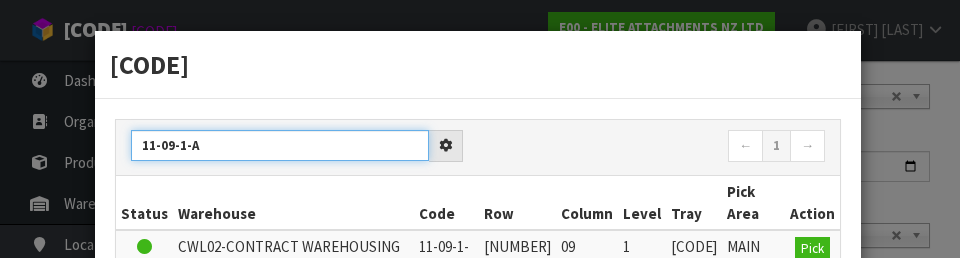 type on "11-09-1-A" 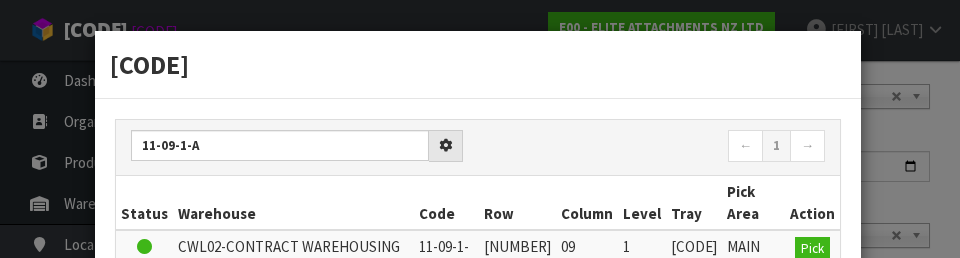 click on "[DATE]-[DATE]-A
←
1
→" at bounding box center (478, 148) 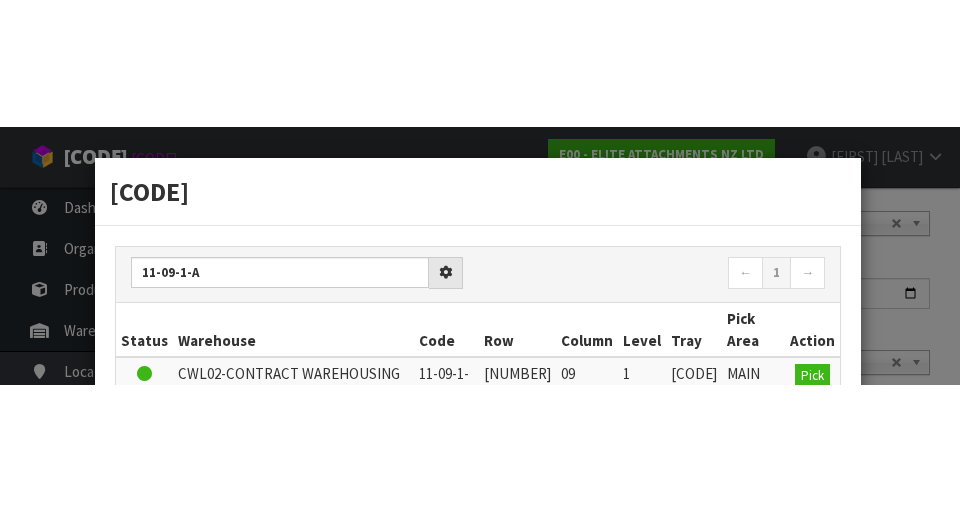 scroll, scrollTop: 290, scrollLeft: 0, axis: vertical 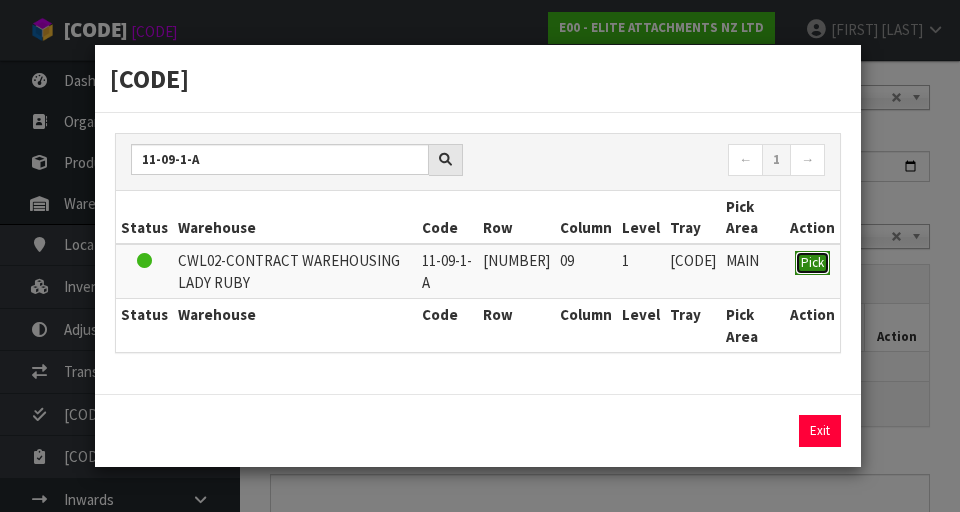 click on "Pick" at bounding box center [812, 263] 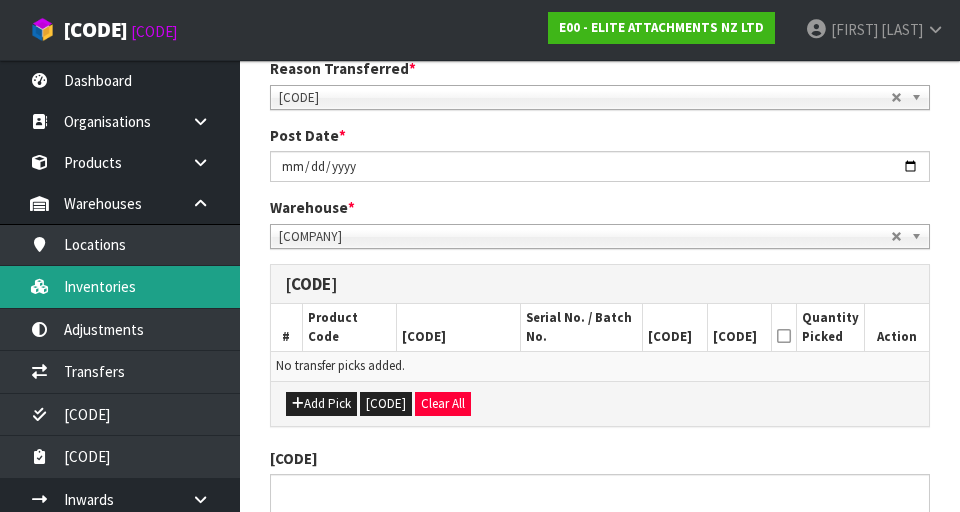 click on "Inventories" at bounding box center (120, 286) 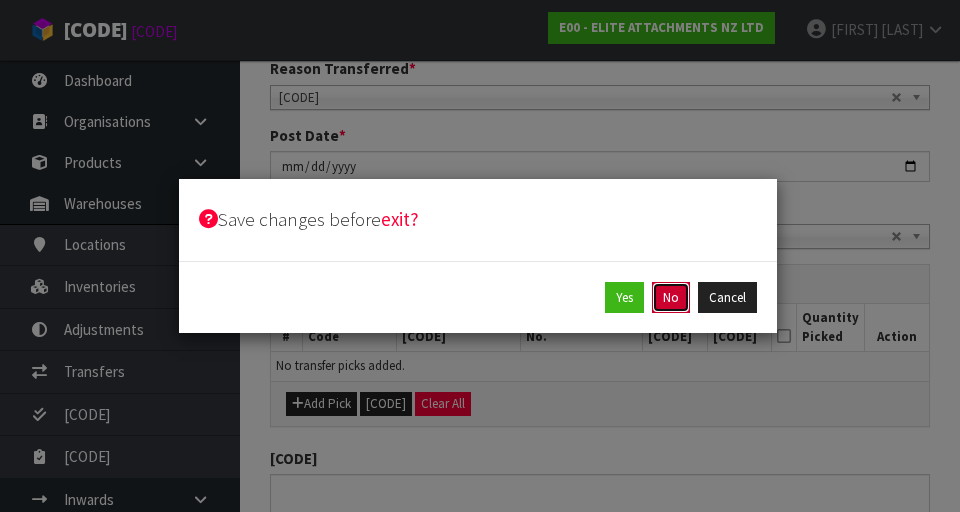 click on "No" at bounding box center [671, 298] 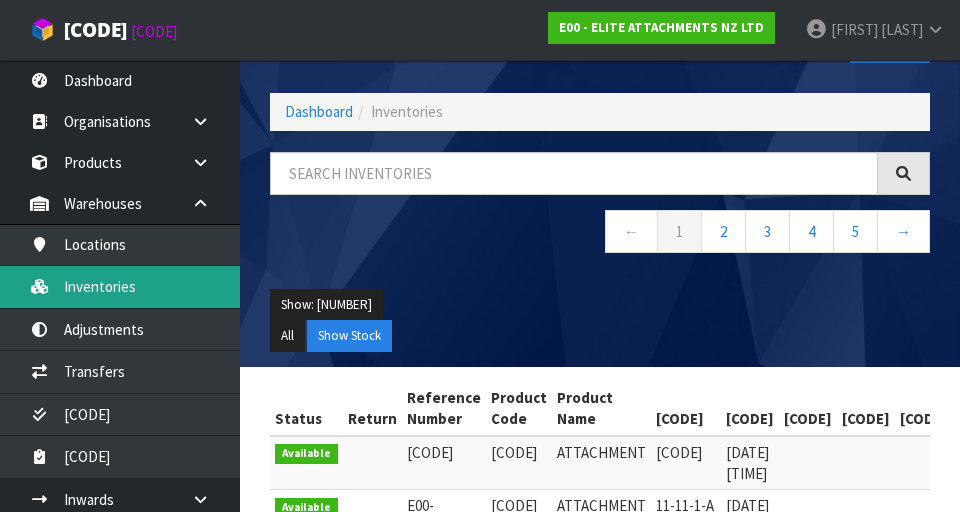 scroll, scrollTop: 69, scrollLeft: 0, axis: vertical 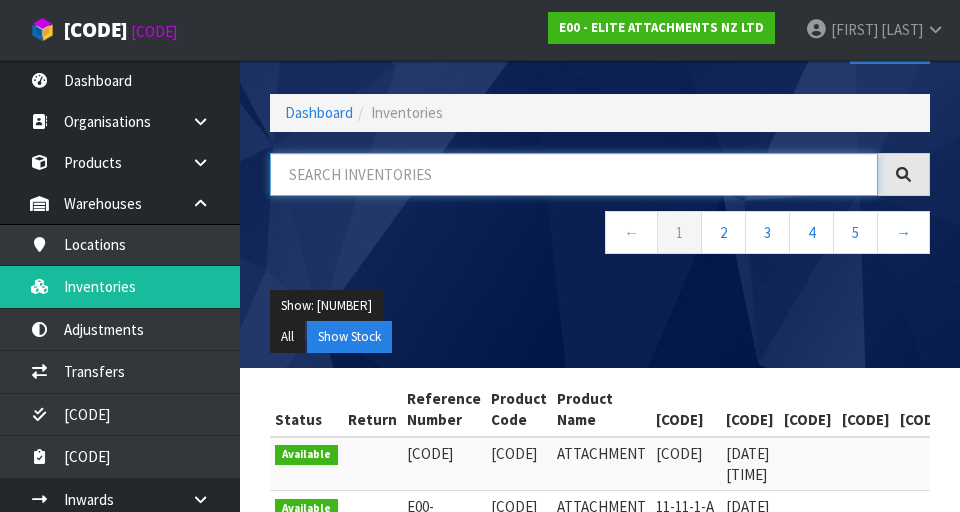 click at bounding box center (574, 174) 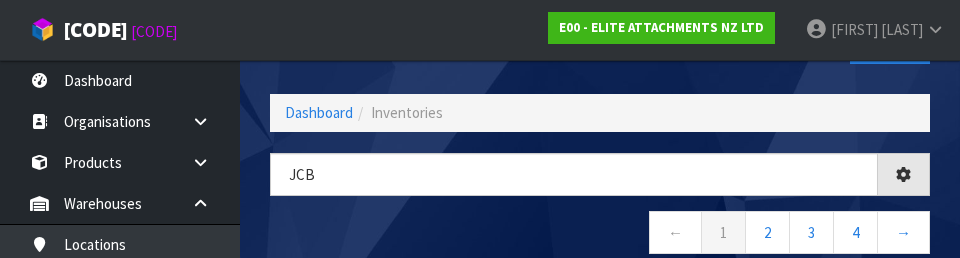 click on "←
1 2 3 4
→" at bounding box center (600, 235) 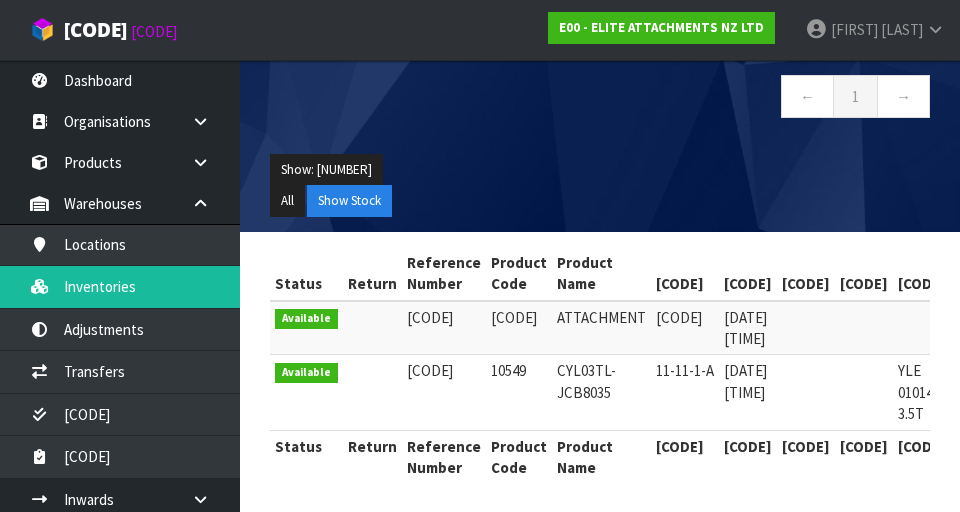 scroll, scrollTop: 213, scrollLeft: 0, axis: vertical 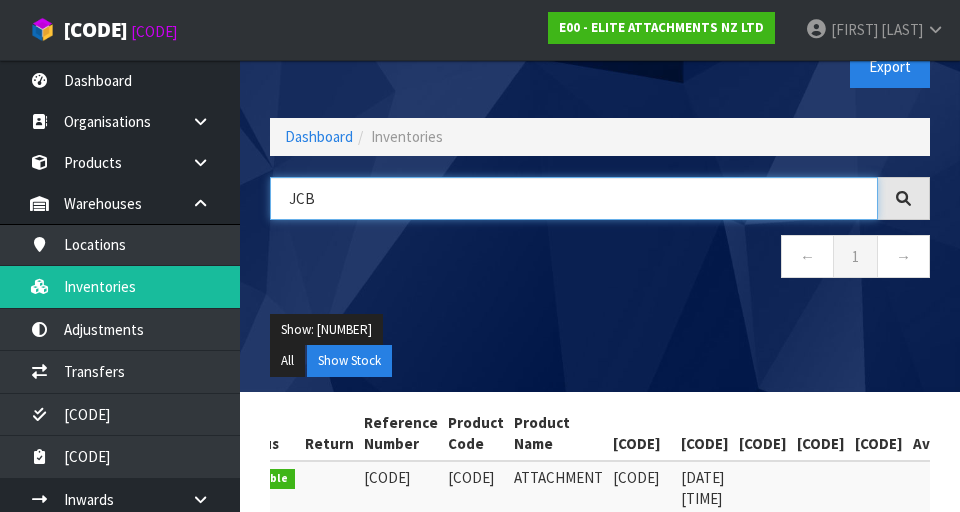 click on "JCB" at bounding box center (574, 198) 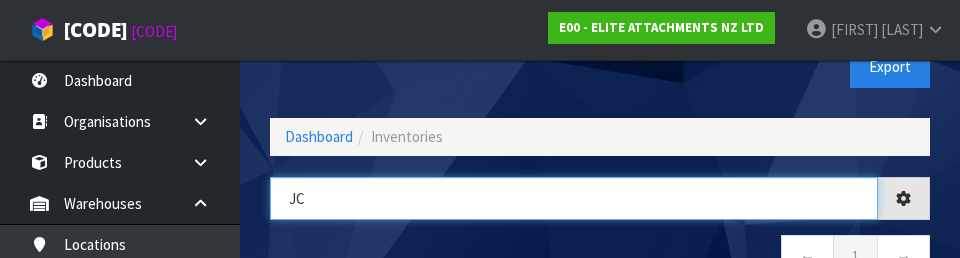 type on "J" 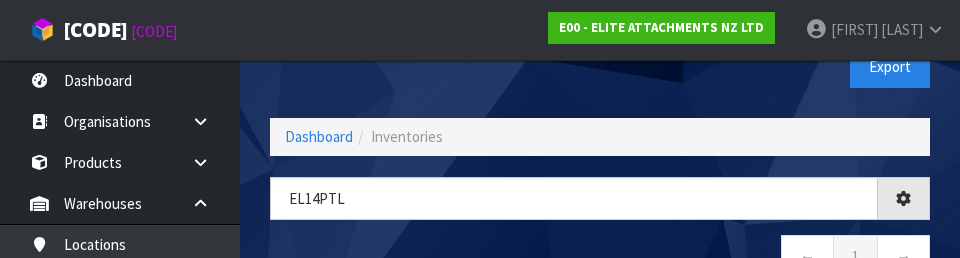 click on "←
1
→" at bounding box center (600, 259) 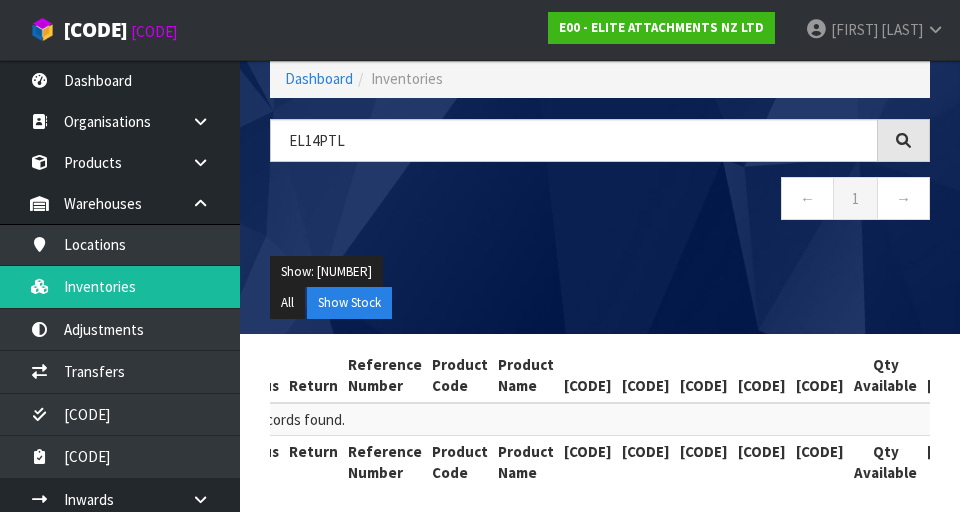 scroll, scrollTop: 116, scrollLeft: 0, axis: vertical 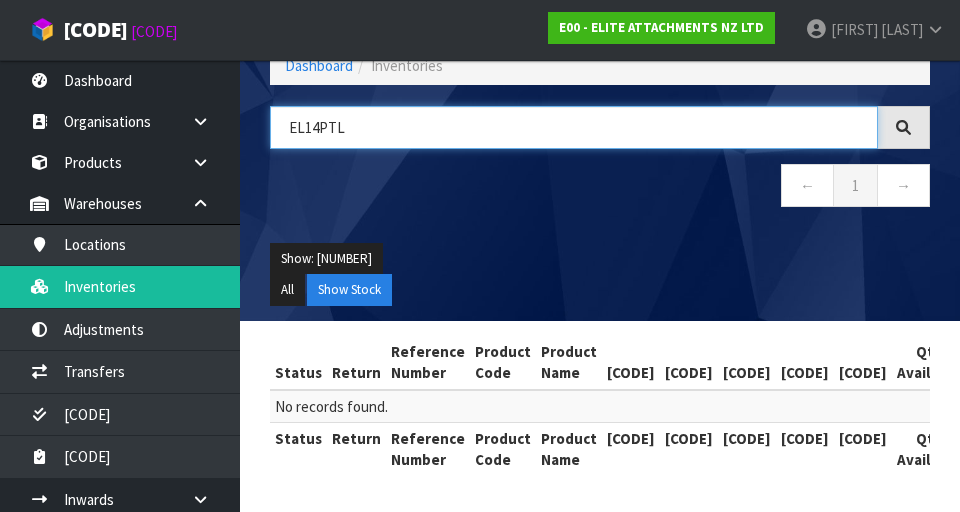 click on "EL14PTL" at bounding box center [574, 127] 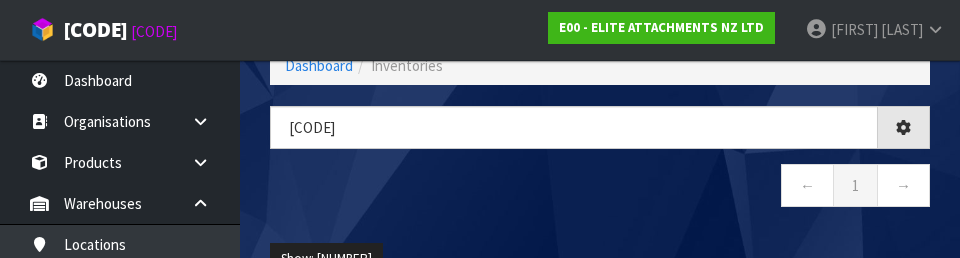 click on "←
1
→" at bounding box center (600, 188) 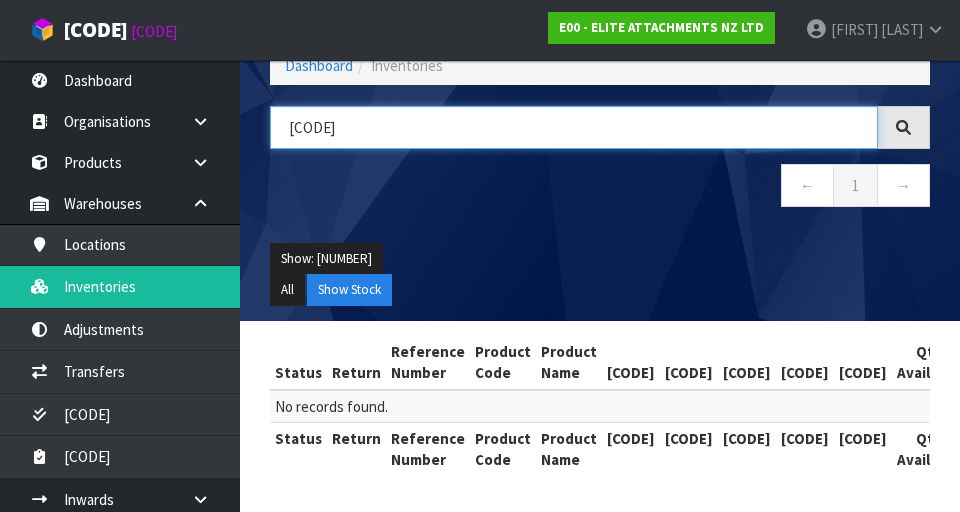 click on "[CODE]" at bounding box center [574, 127] 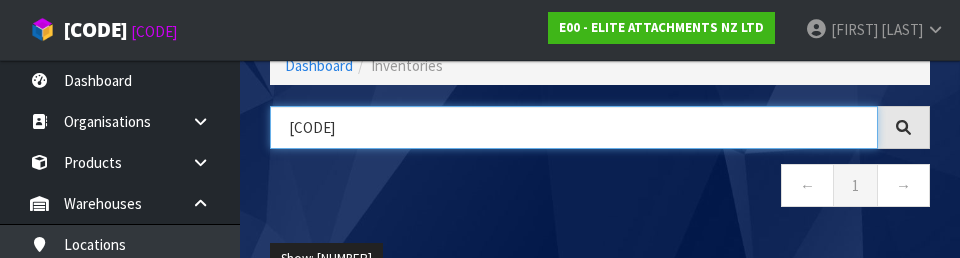 click on "[CODE]" at bounding box center [574, 127] 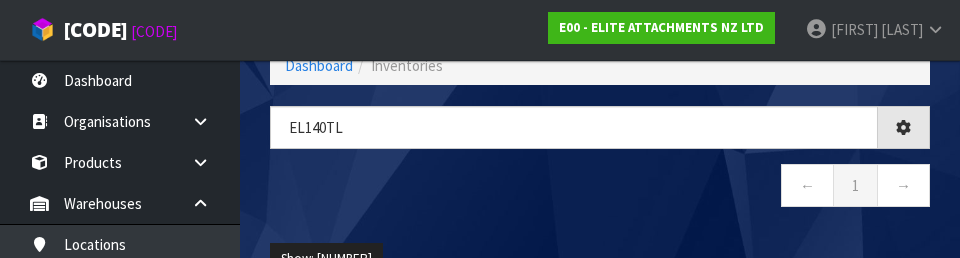 click on "←
1
→" at bounding box center (600, 188) 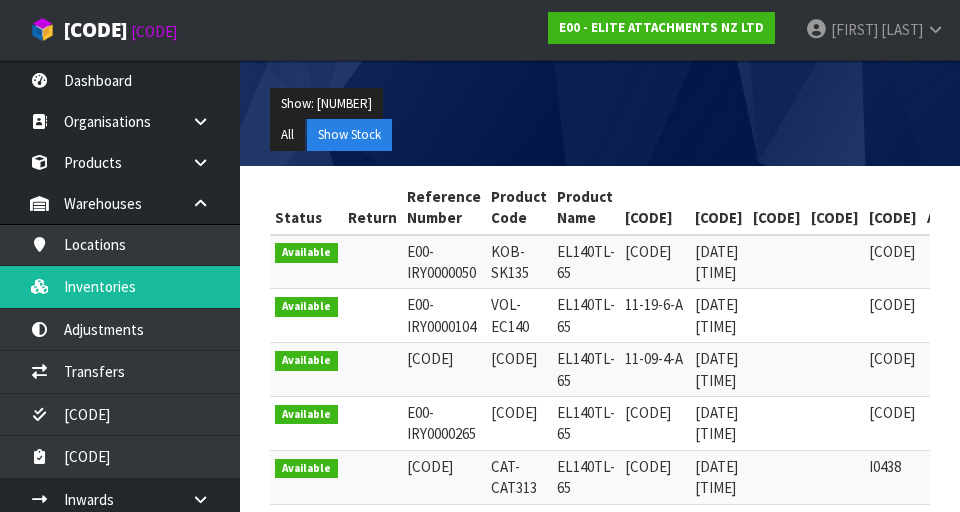 scroll, scrollTop: 273, scrollLeft: 0, axis: vertical 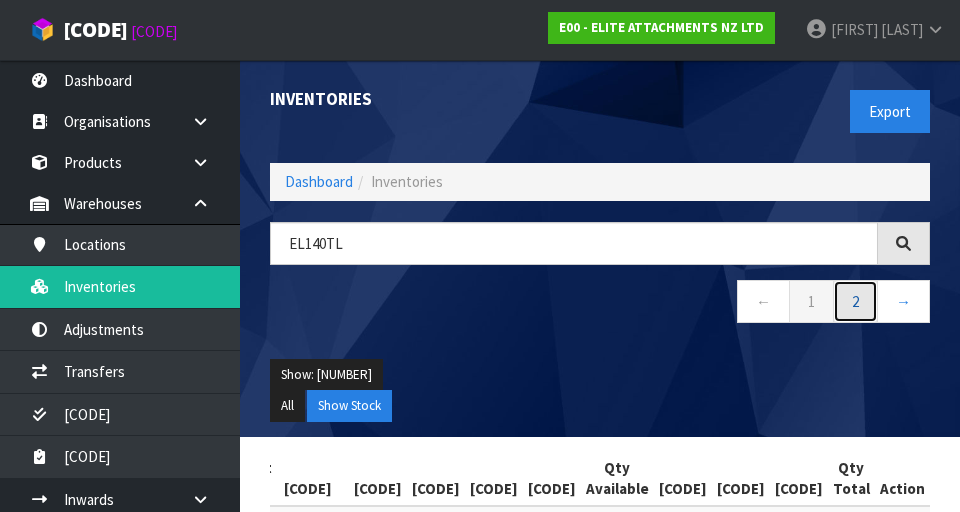 click on "2" at bounding box center (811, 301) 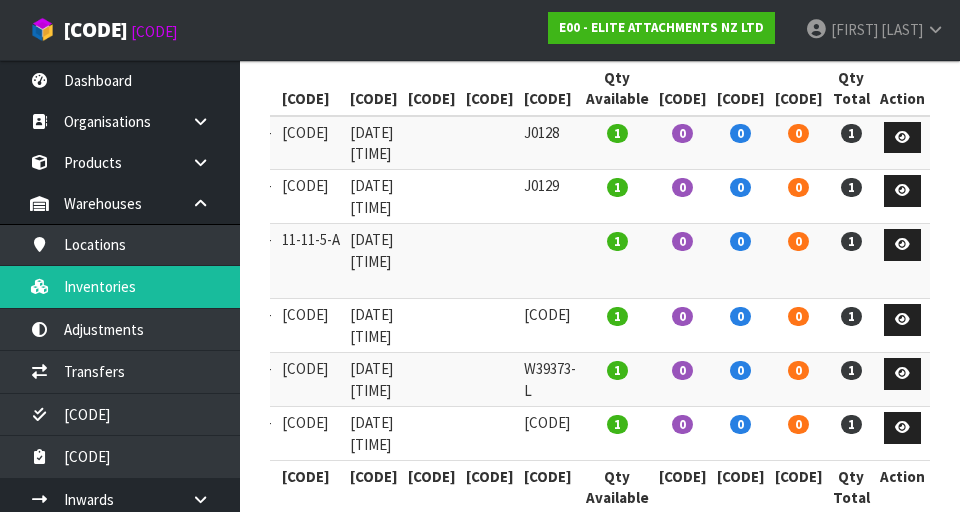 scroll, scrollTop: 428, scrollLeft: 0, axis: vertical 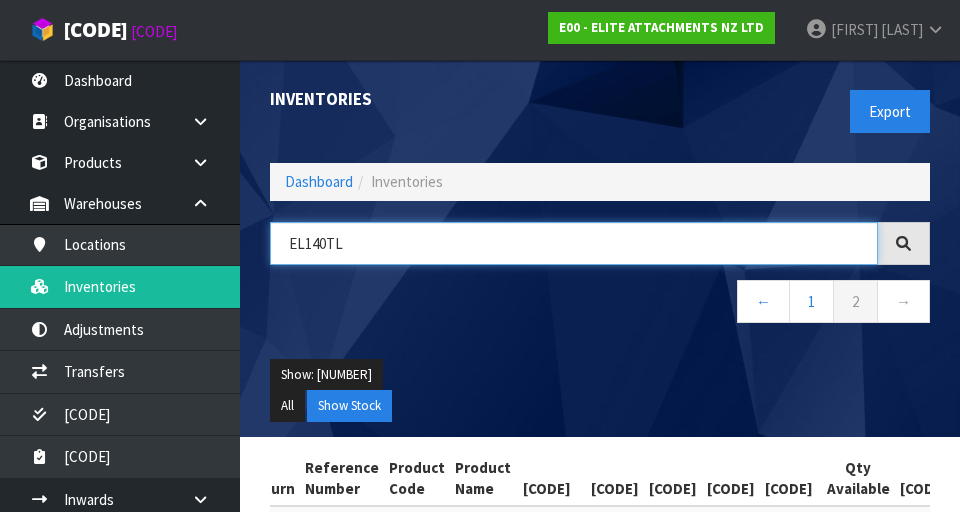 click on "EL140TL" at bounding box center (574, 243) 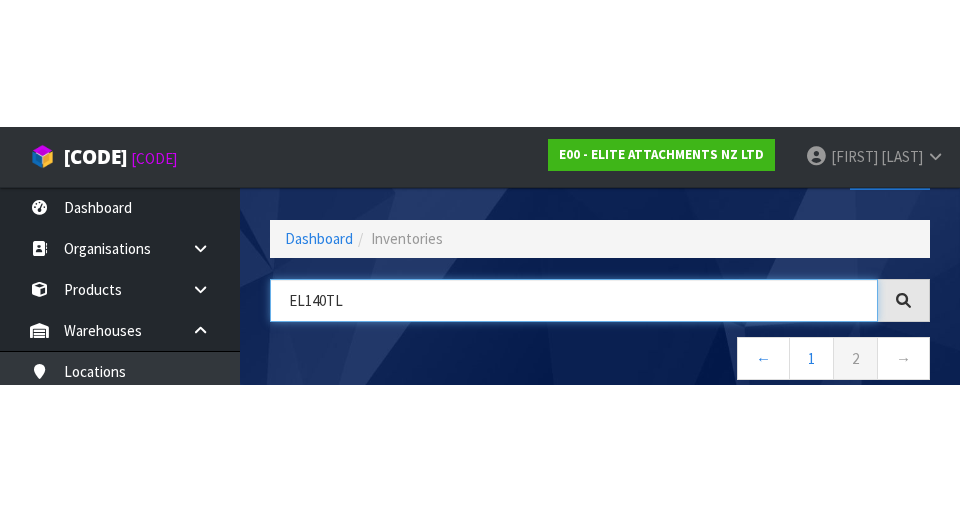 scroll, scrollTop: 114, scrollLeft: 0, axis: vertical 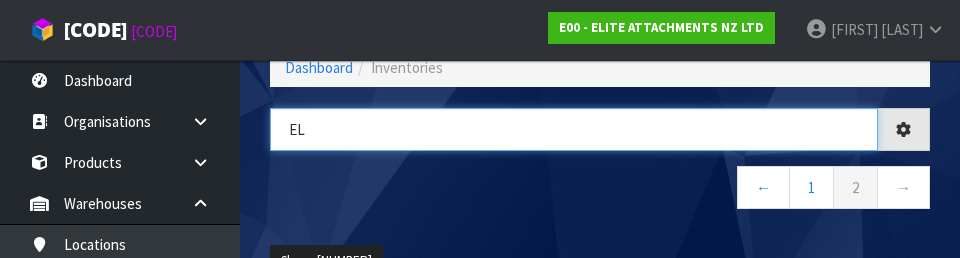 type on "E" 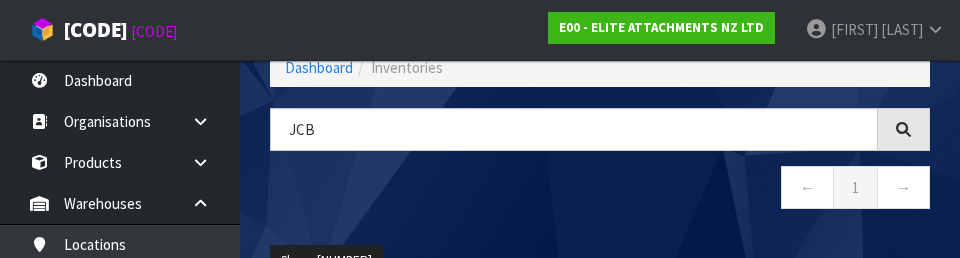 click on "←
1
→" at bounding box center [600, 190] 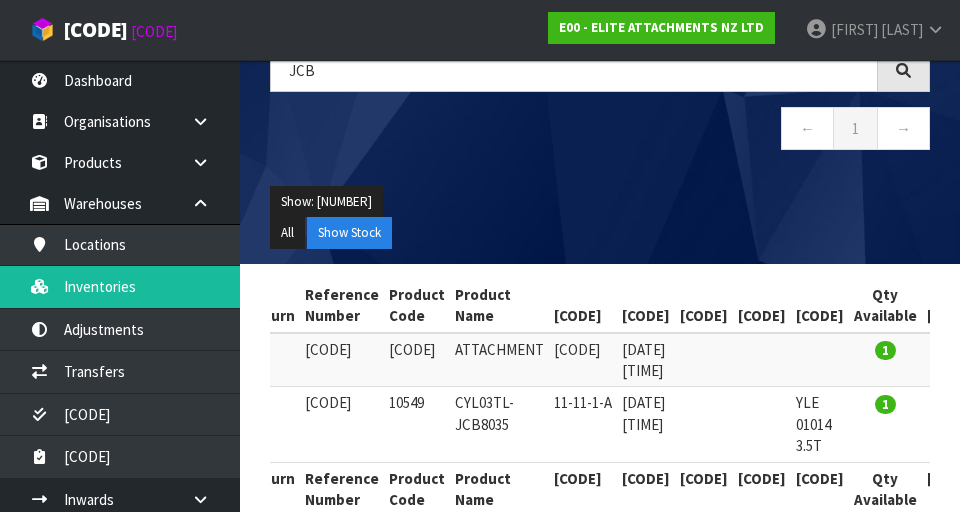 scroll, scrollTop: 213, scrollLeft: 0, axis: vertical 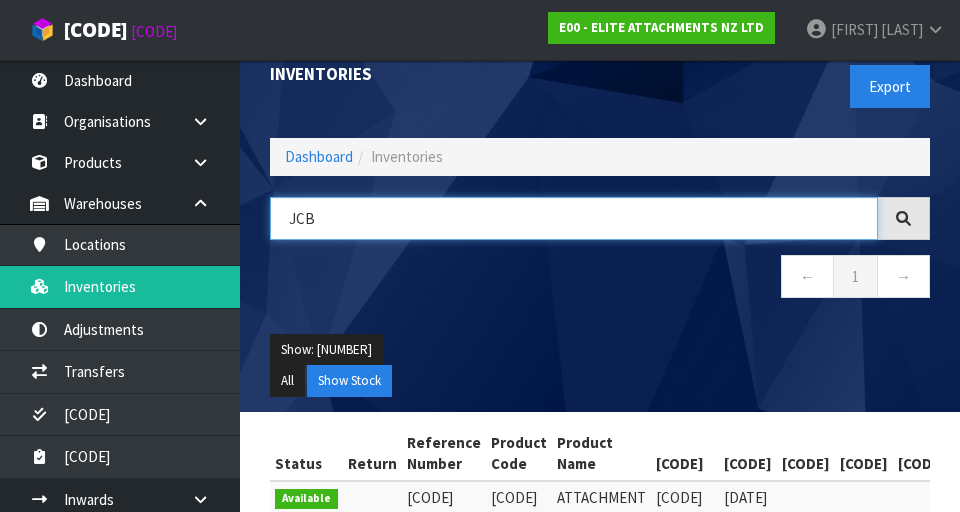 click on "JCB" at bounding box center (574, 218) 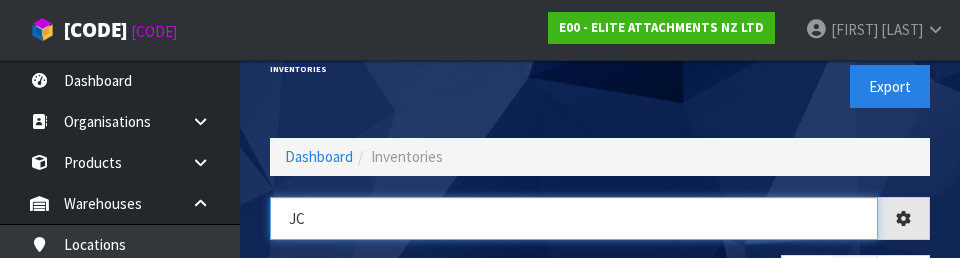 type on "J" 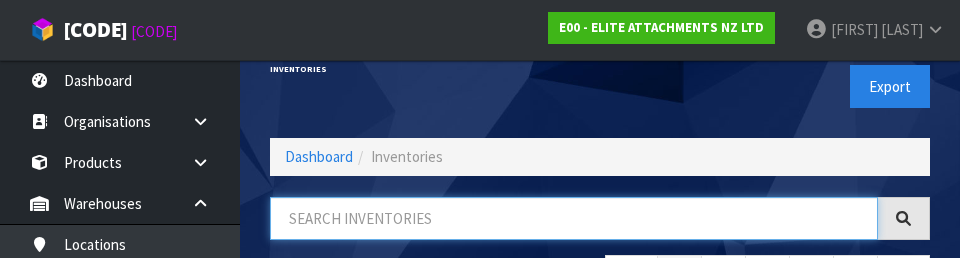 type on "J" 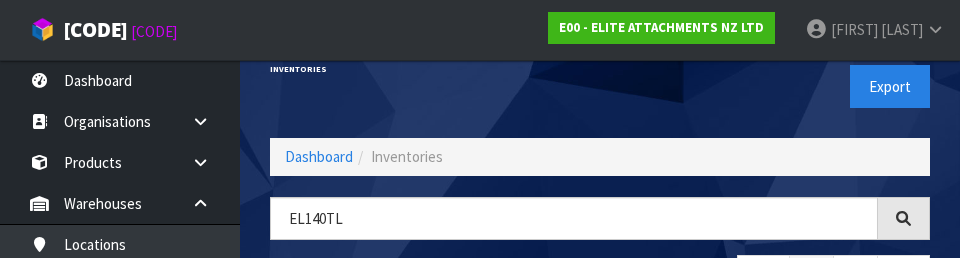 click on "Export" at bounding box center [772, 86] 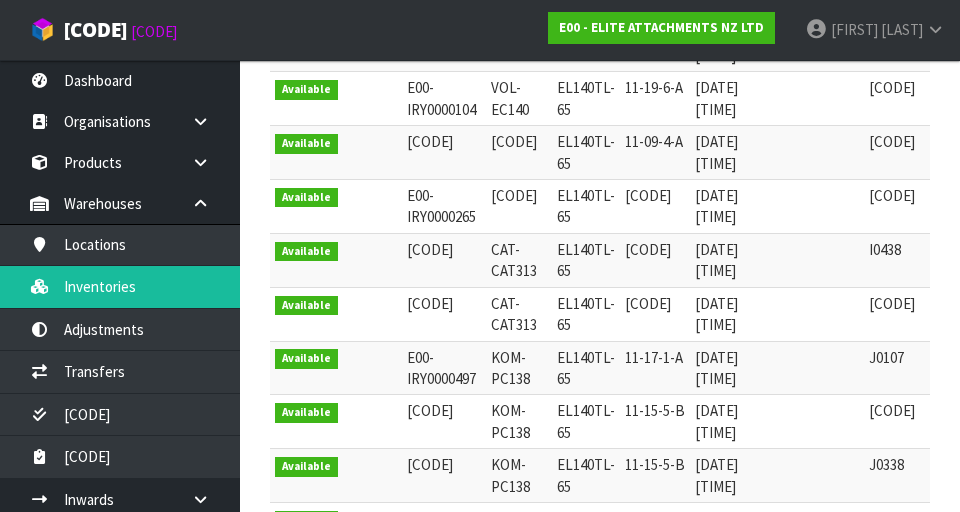 scroll, scrollTop: 446, scrollLeft: 0, axis: vertical 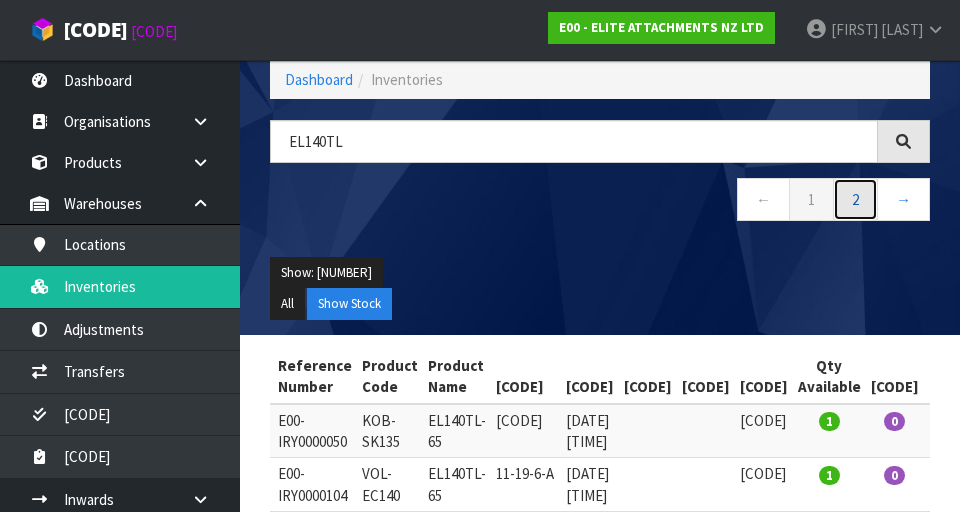 click on "2" at bounding box center (811, 199) 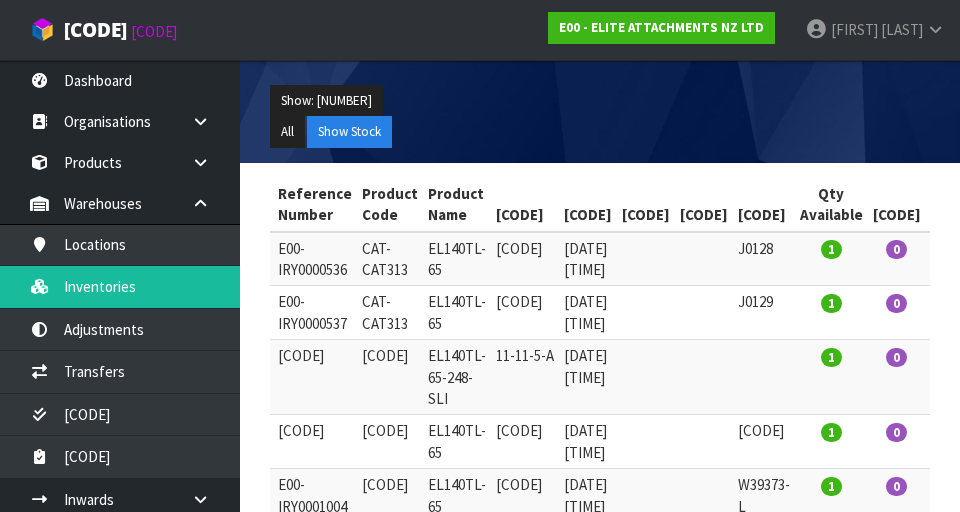 scroll, scrollTop: 428, scrollLeft: 0, axis: vertical 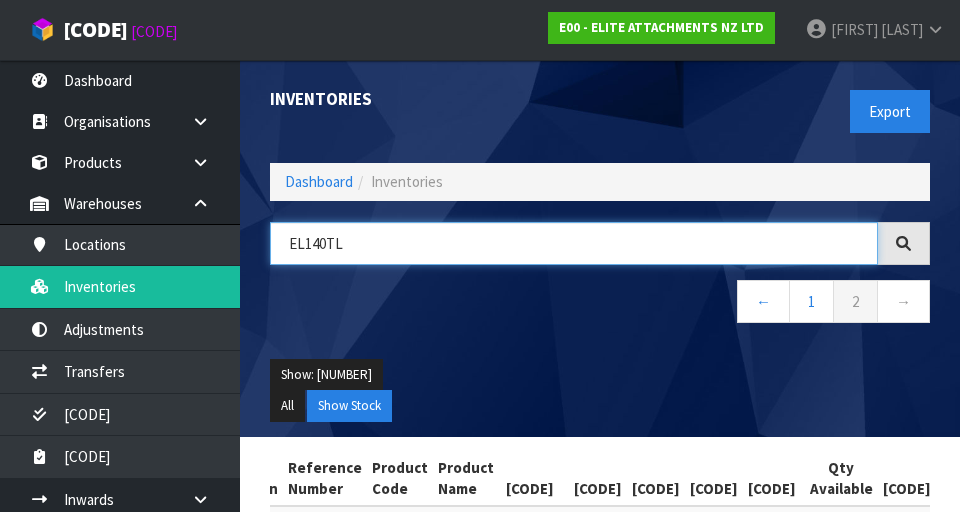click on "EL140TL" at bounding box center (574, 243) 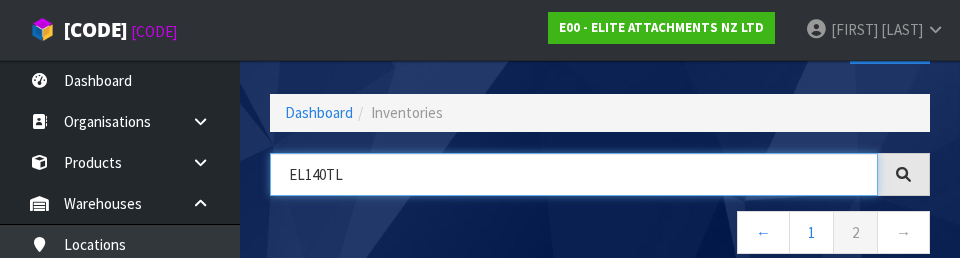 scroll, scrollTop: 114, scrollLeft: 0, axis: vertical 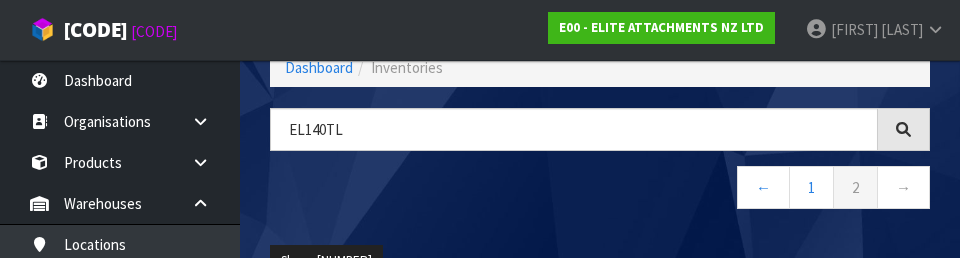 click on "←
1 2
→" at bounding box center [600, 190] 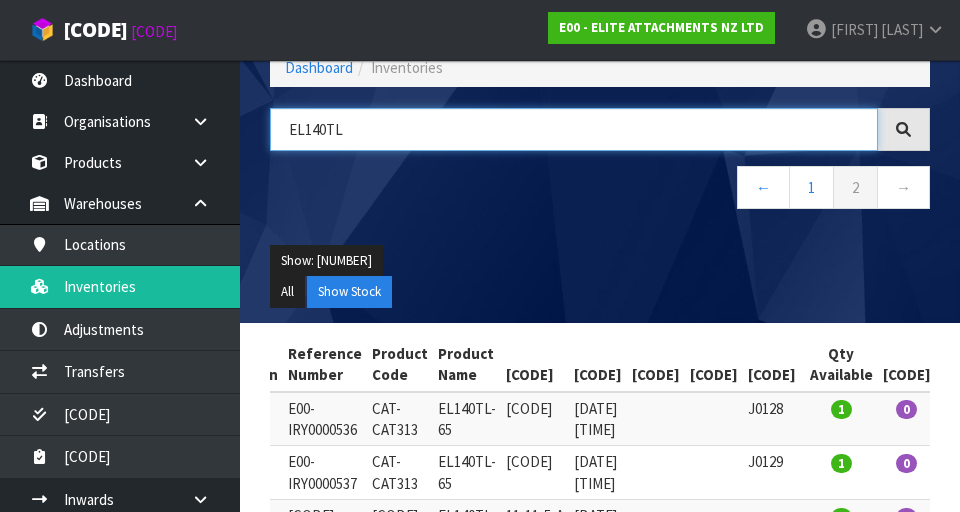 click on "EL140TL" at bounding box center (574, 129) 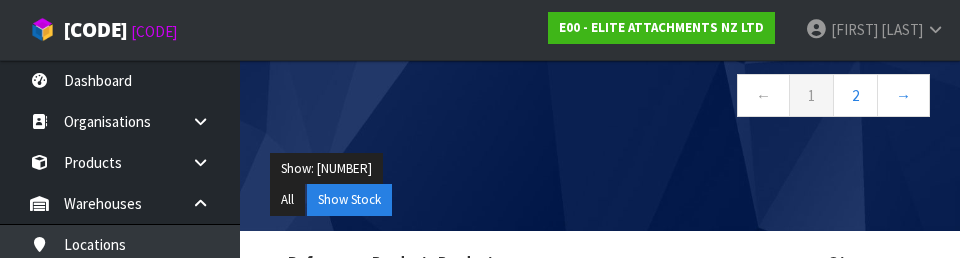 click on "Show: 10
5
10
25
50" at bounding box center (600, 169) 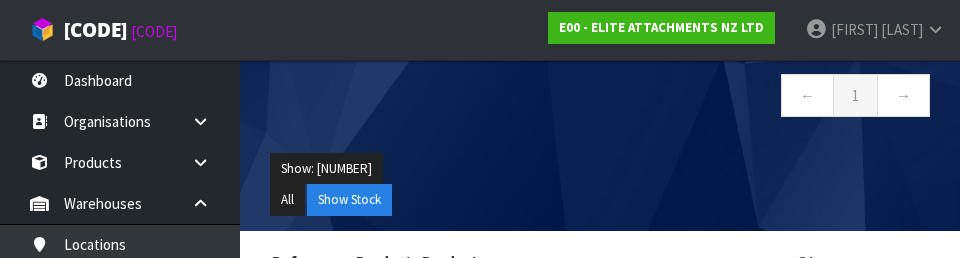 scroll, scrollTop: 116, scrollLeft: 0, axis: vertical 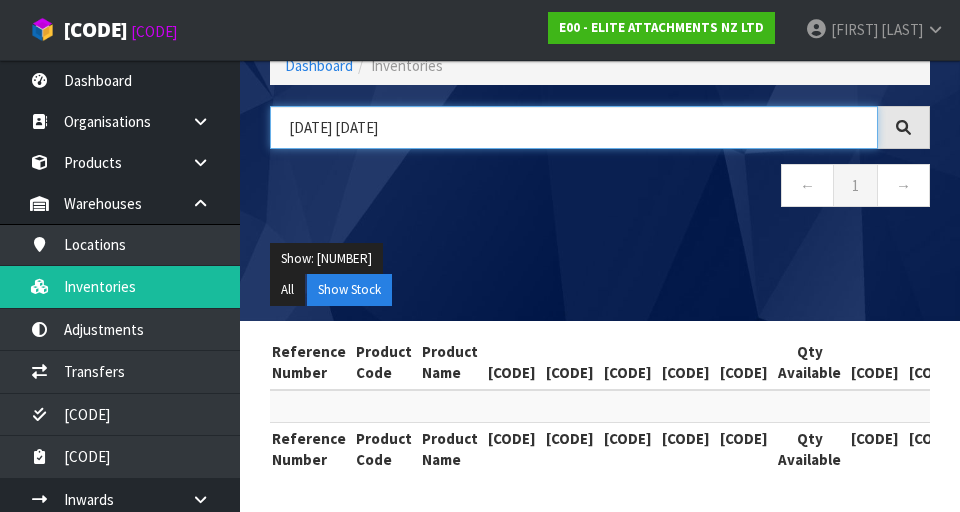 click on "[DATE] [DATE]" at bounding box center (574, 127) 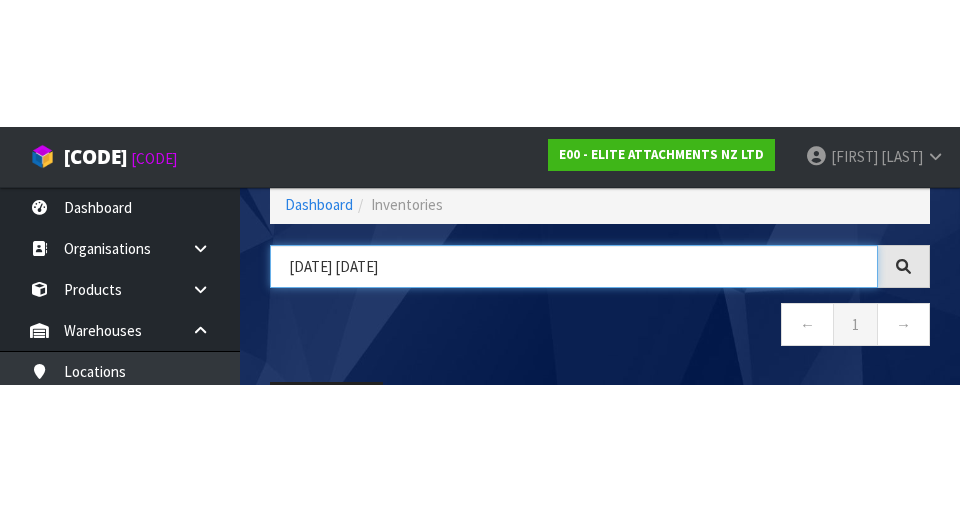 scroll, scrollTop: 102, scrollLeft: 0, axis: vertical 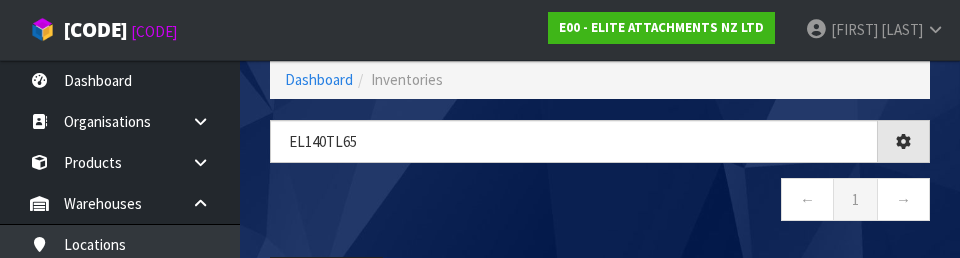 click on "←
1
→" at bounding box center (600, 202) 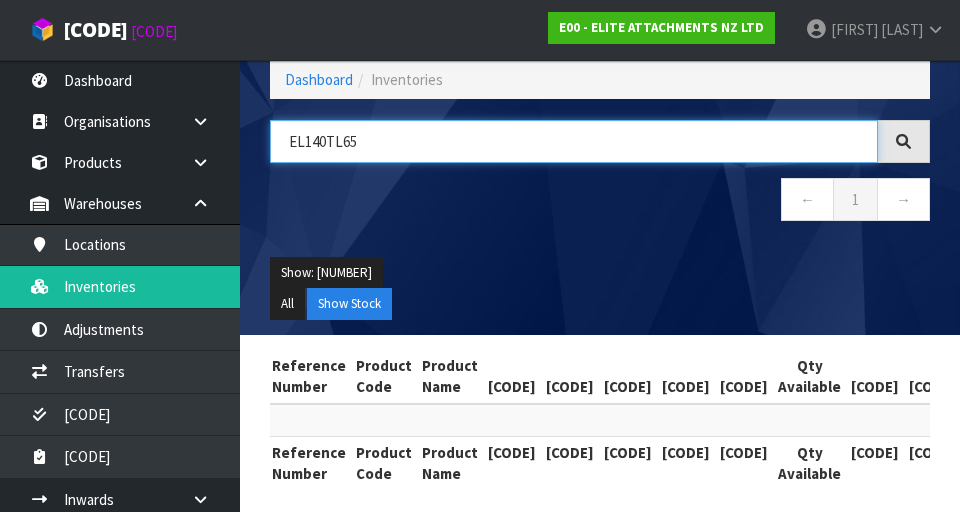 click on "EL140TL65" at bounding box center [574, 141] 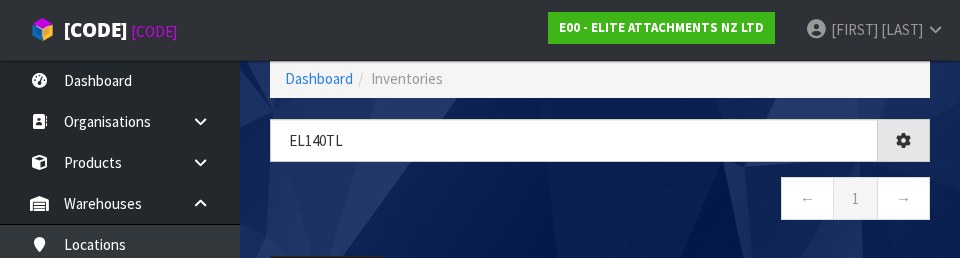click on "←
1
→" at bounding box center [600, 201] 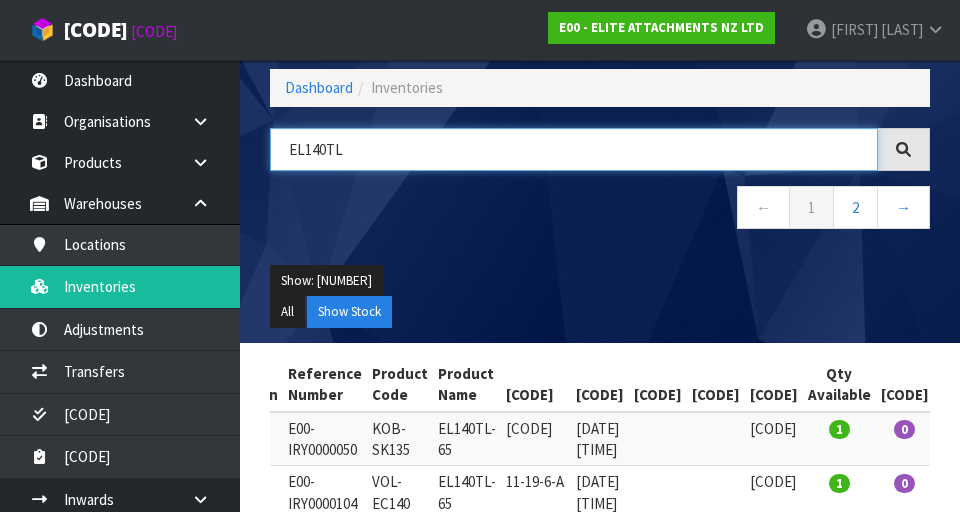 click on "EL140TL" at bounding box center [574, 149] 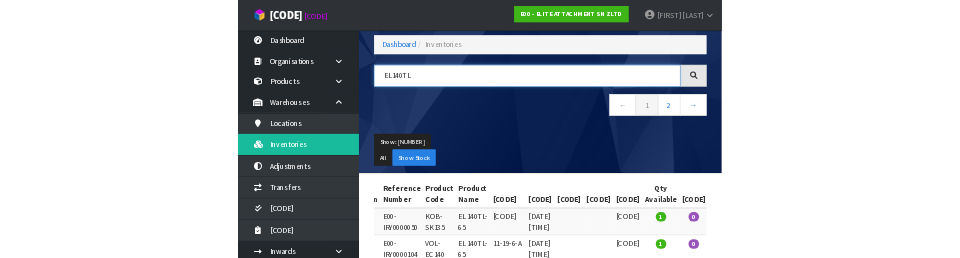 scroll, scrollTop: 95, scrollLeft: 0, axis: vertical 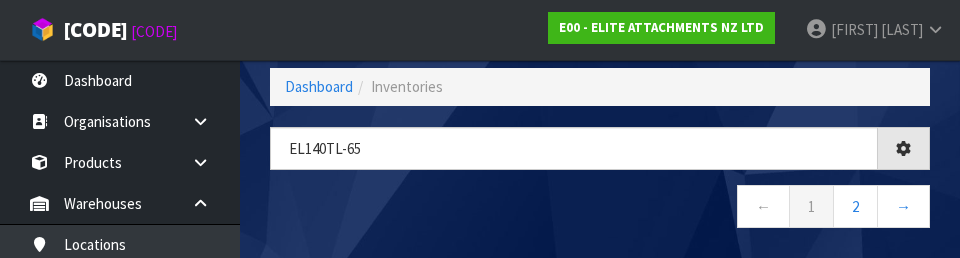 click on "←
1 2
→" at bounding box center [600, 209] 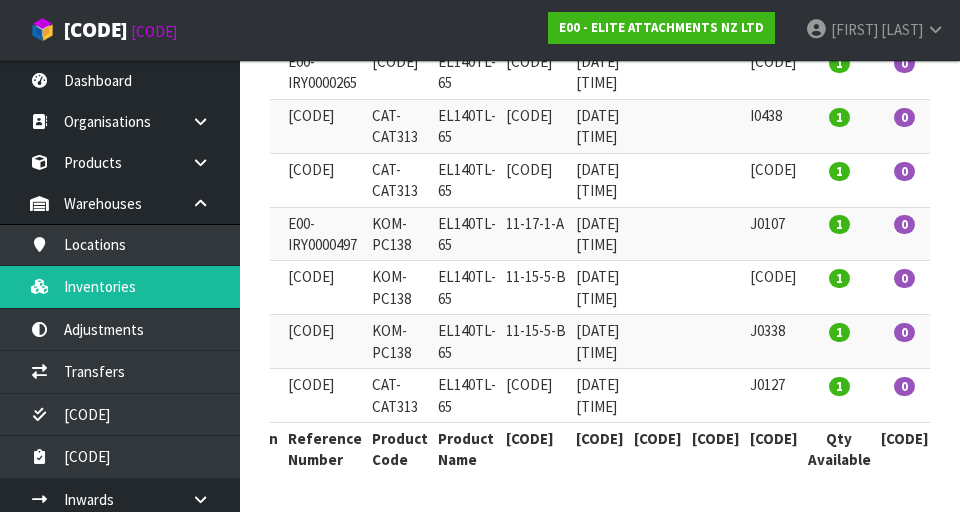 scroll, scrollTop: 616, scrollLeft: 0, axis: vertical 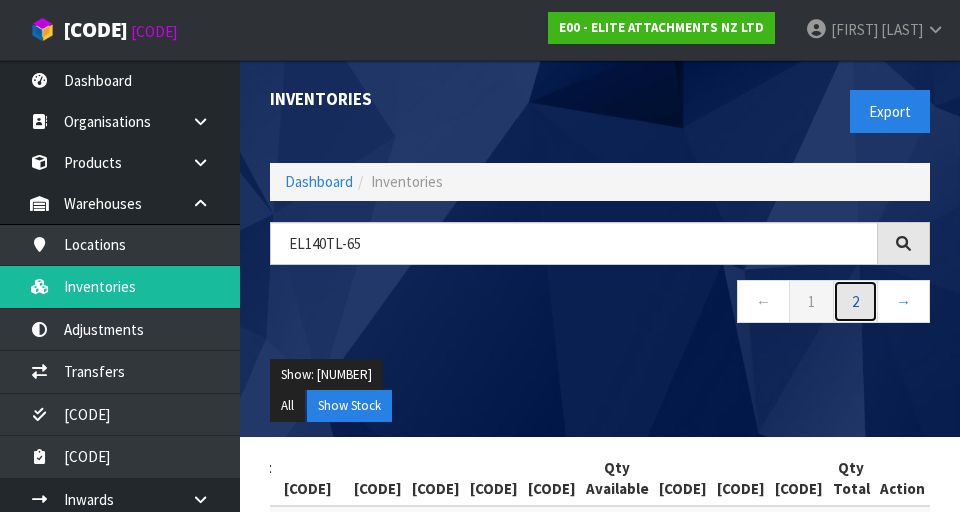 click on "2" at bounding box center [811, 301] 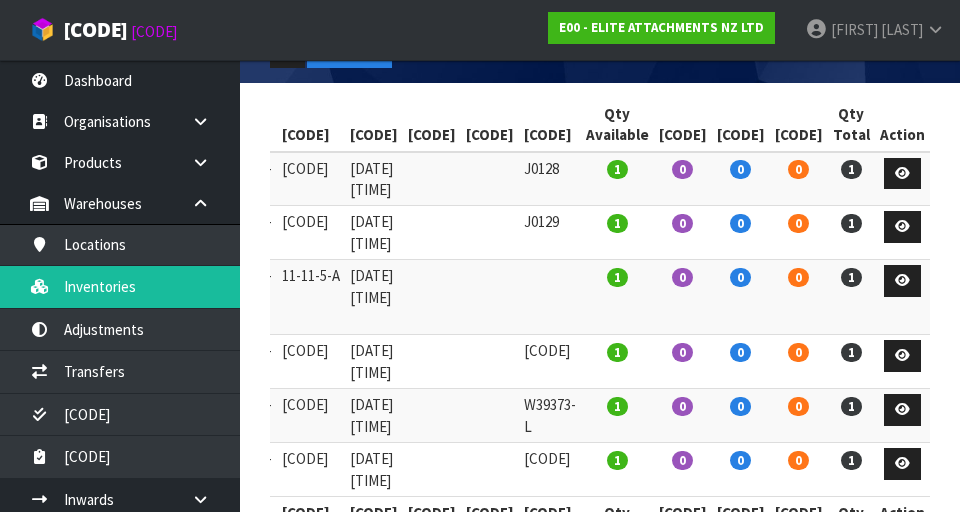 scroll, scrollTop: 357, scrollLeft: 0, axis: vertical 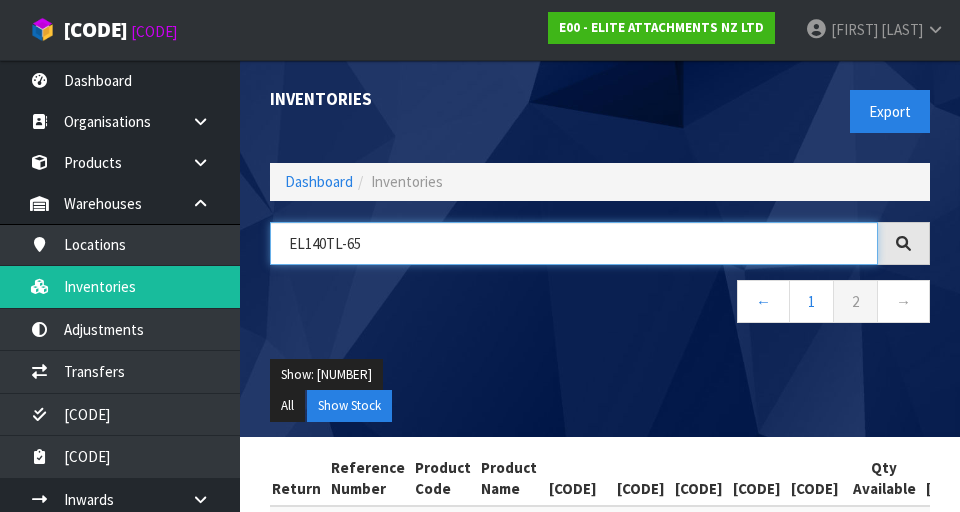 click on "EL140TL-65" at bounding box center (574, 243) 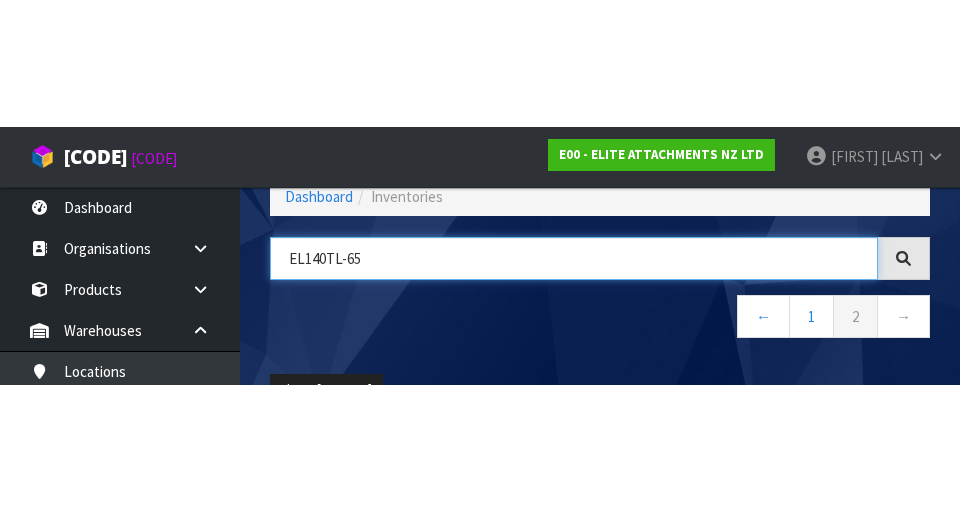 scroll, scrollTop: 114, scrollLeft: 0, axis: vertical 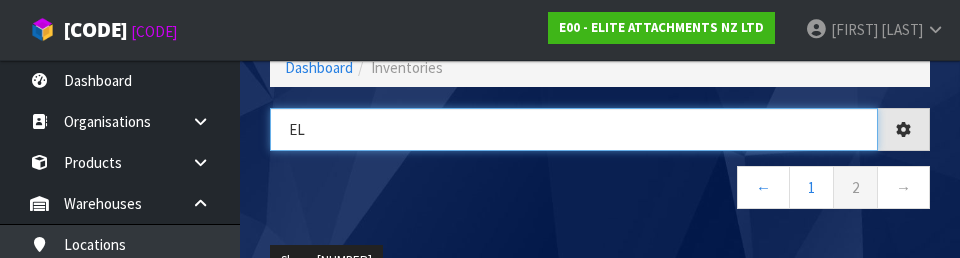 type on "E" 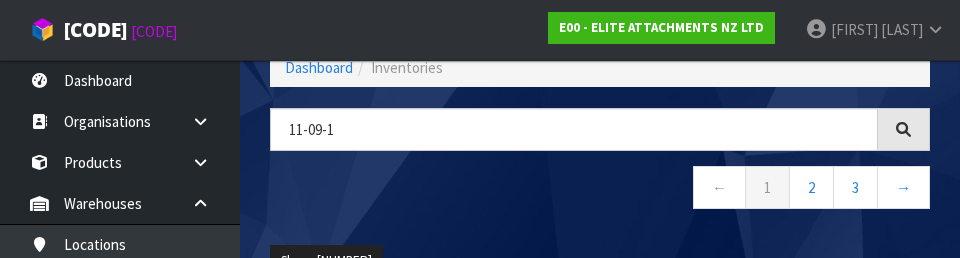 click on "←
1 2 3
→" at bounding box center (600, 190) 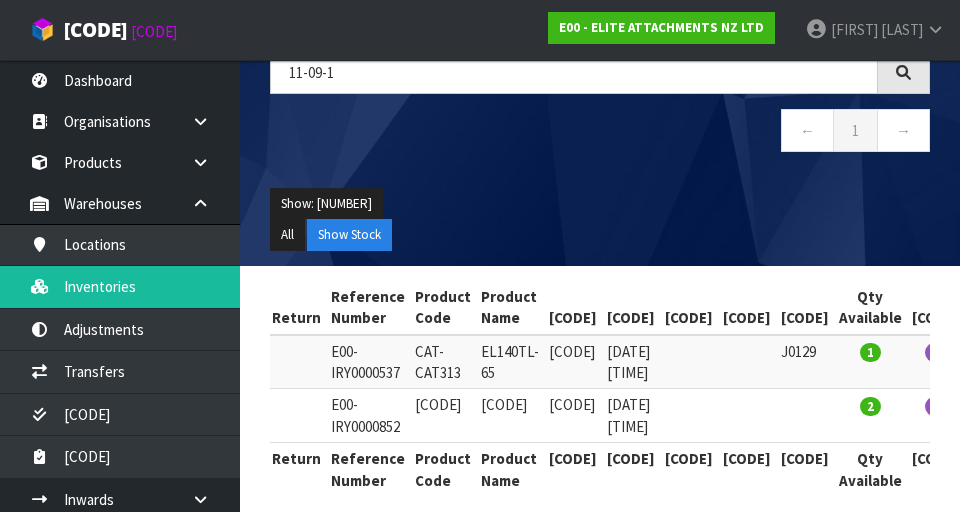 scroll, scrollTop: 213, scrollLeft: 0, axis: vertical 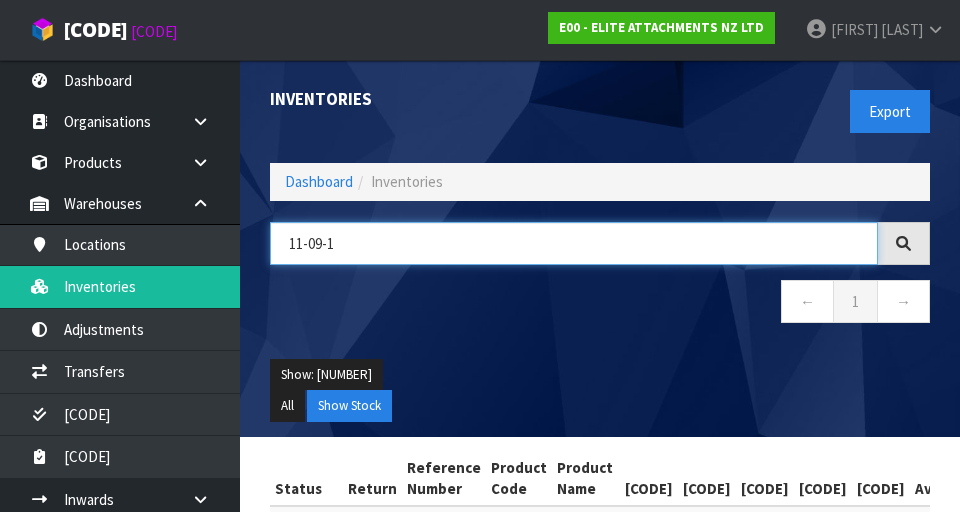 click on "11-09-1" at bounding box center [574, 243] 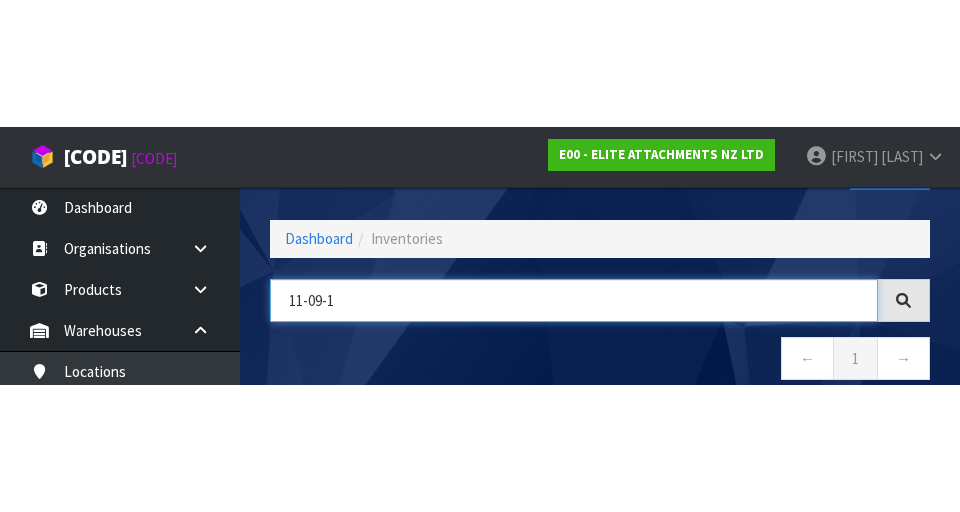 scroll, scrollTop: 114, scrollLeft: 0, axis: vertical 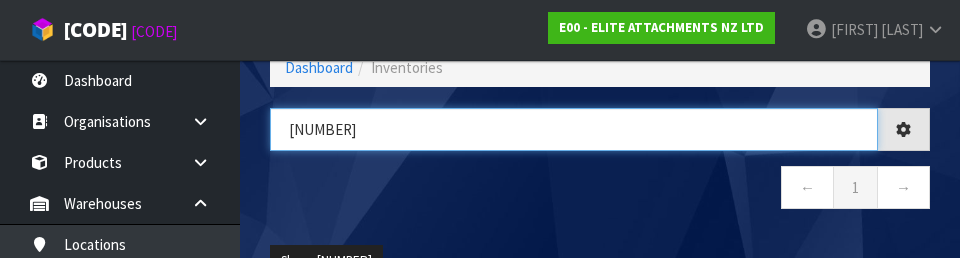 type on "1" 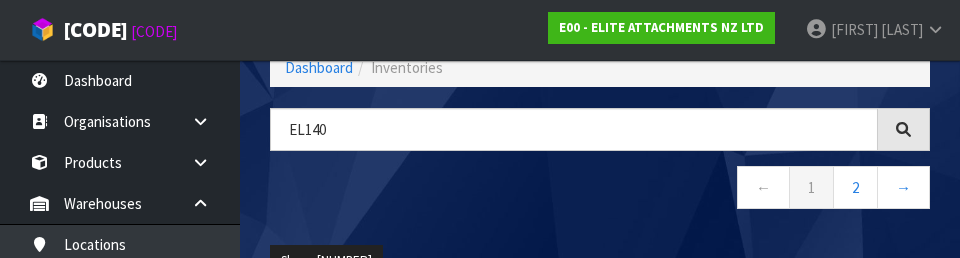click on "←
1 2
→" at bounding box center (600, 190) 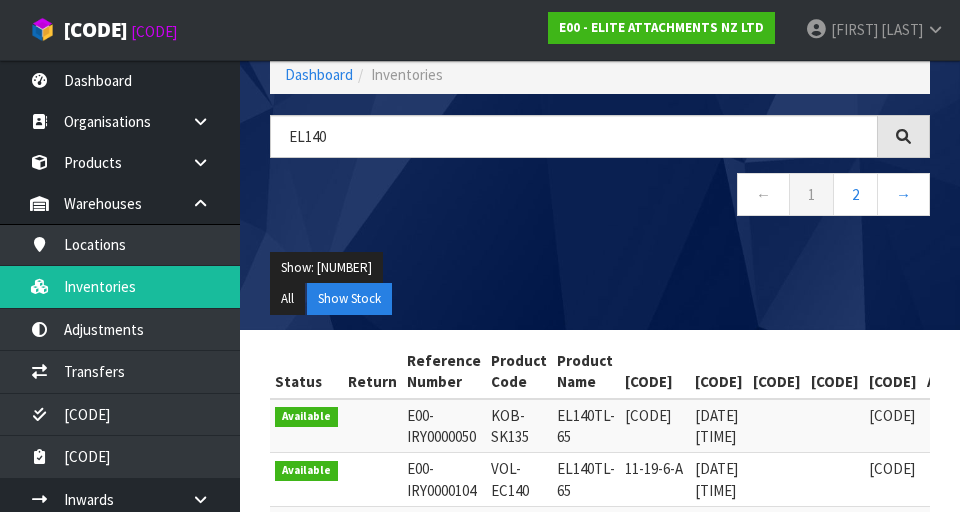 scroll, scrollTop: 105, scrollLeft: 0, axis: vertical 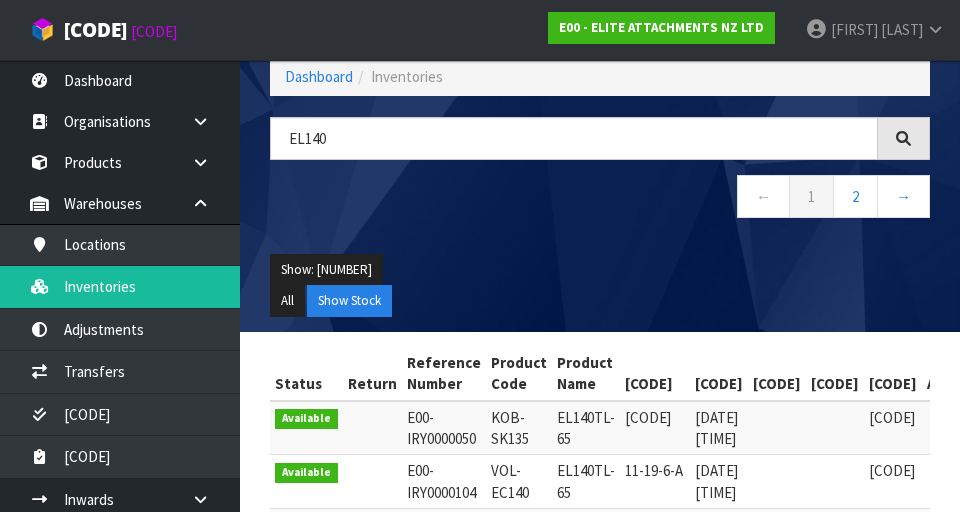 click on "EL140
←
1 2
→" at bounding box center (600, 178) 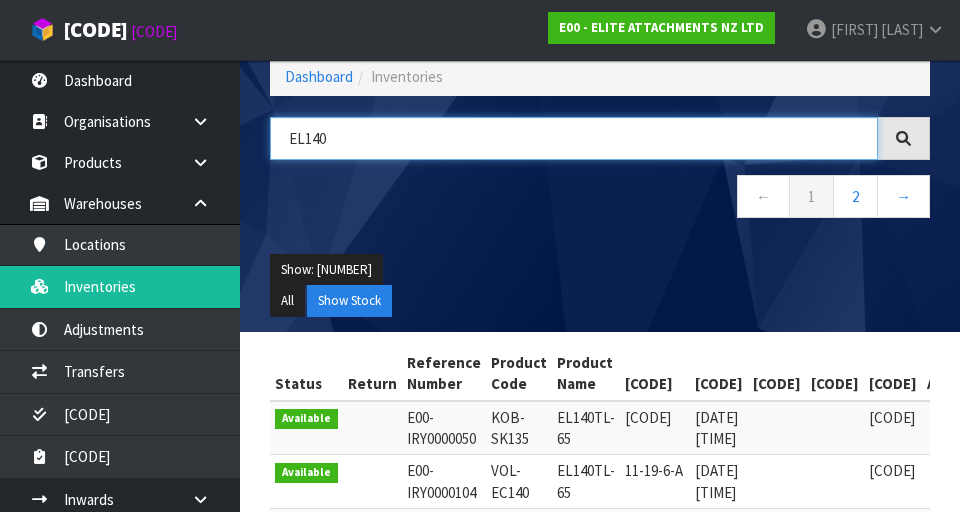 click on "EL140" at bounding box center [574, 138] 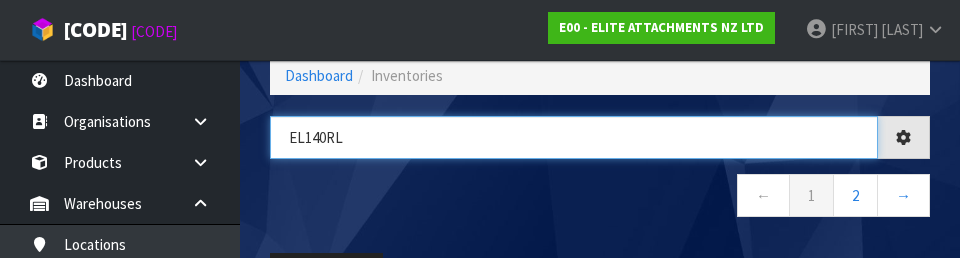 type on "EL140rl" 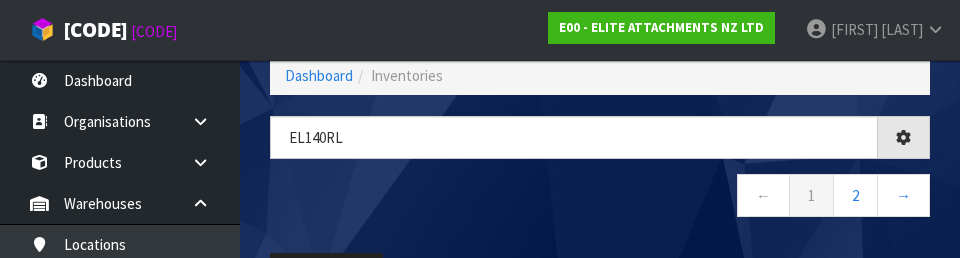 click on "←
1 2
→" at bounding box center (600, 198) 